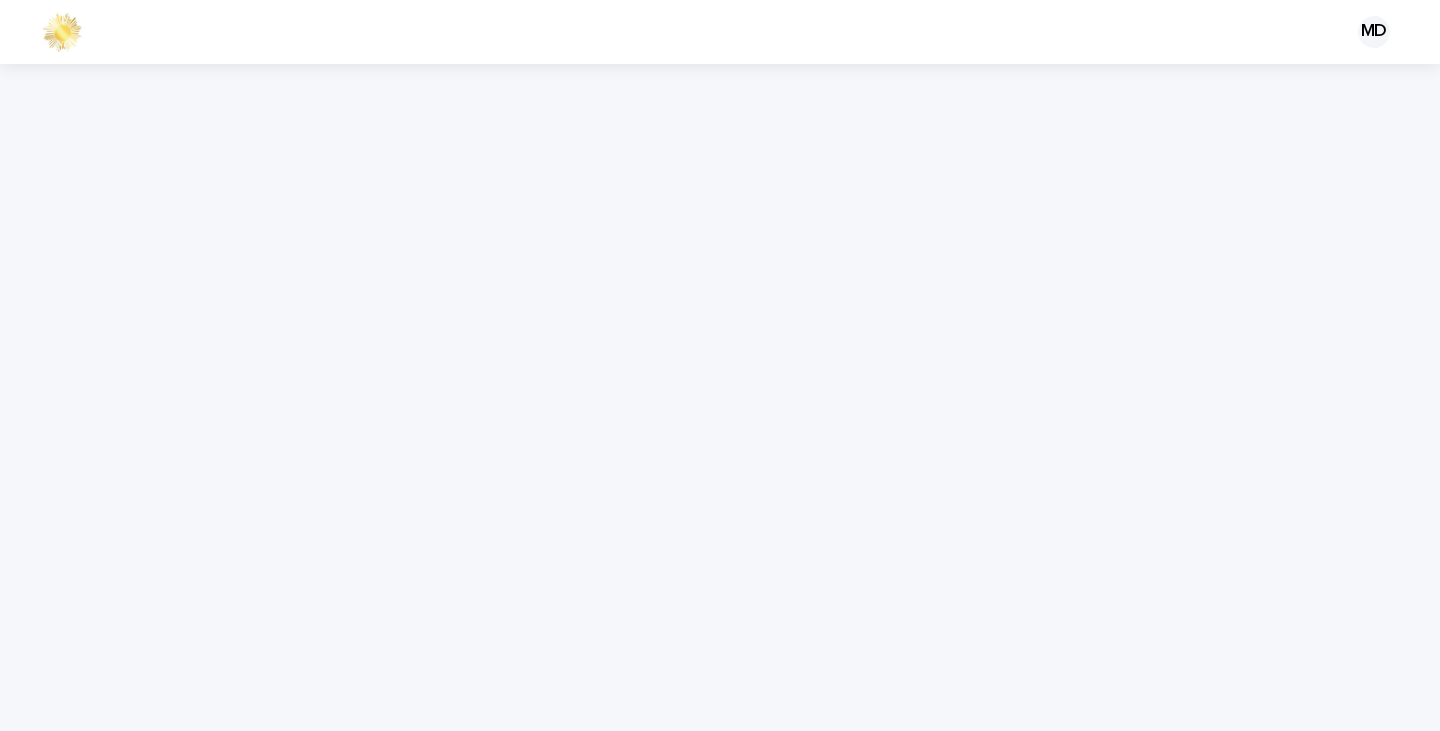 scroll, scrollTop: 0, scrollLeft: 0, axis: both 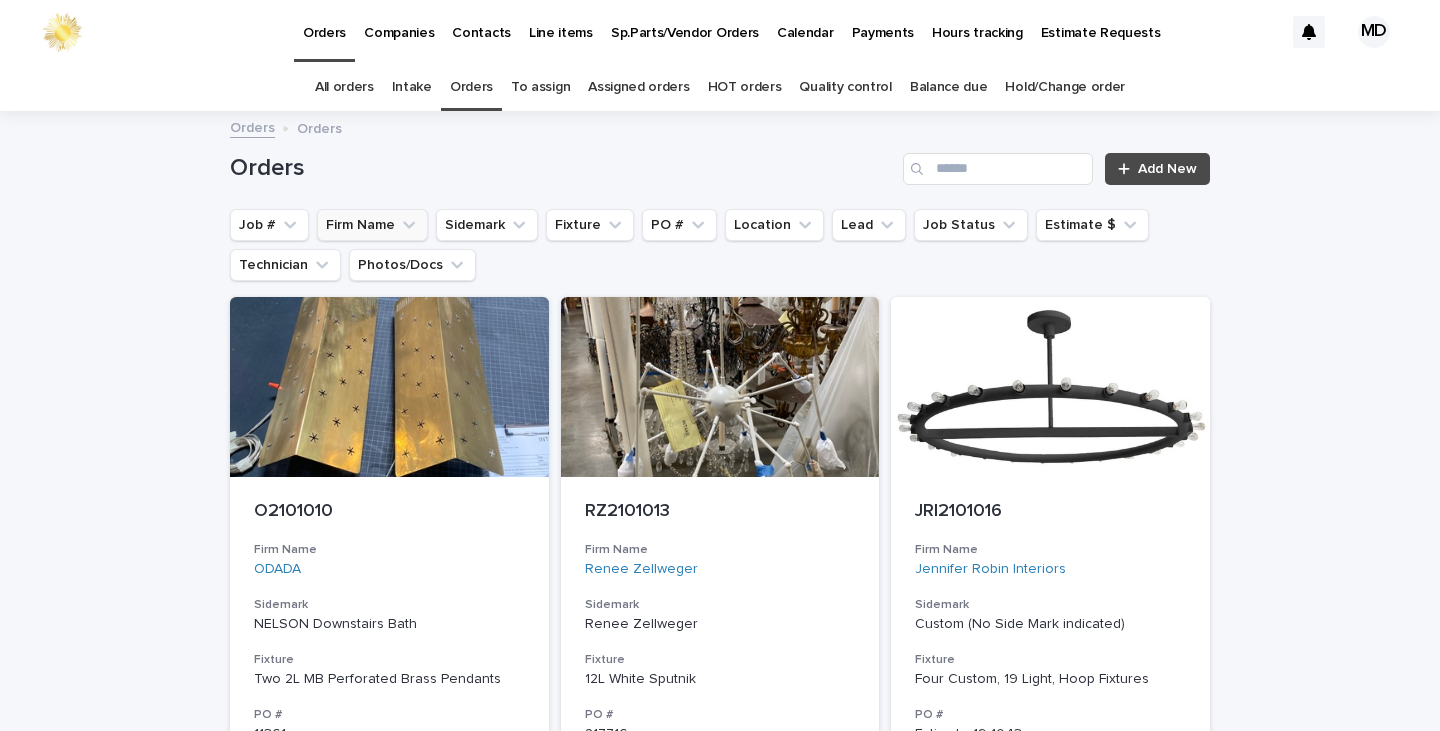click 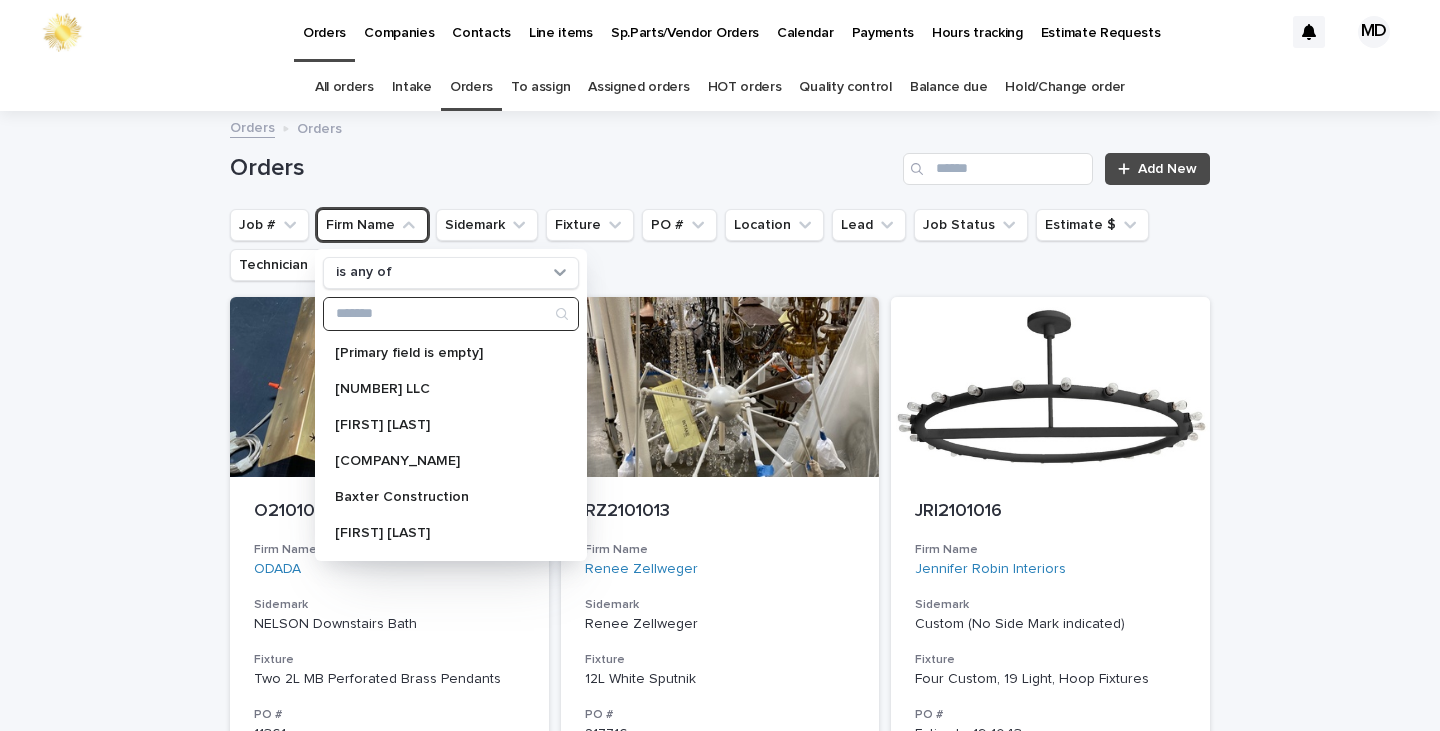 click at bounding box center (451, 314) 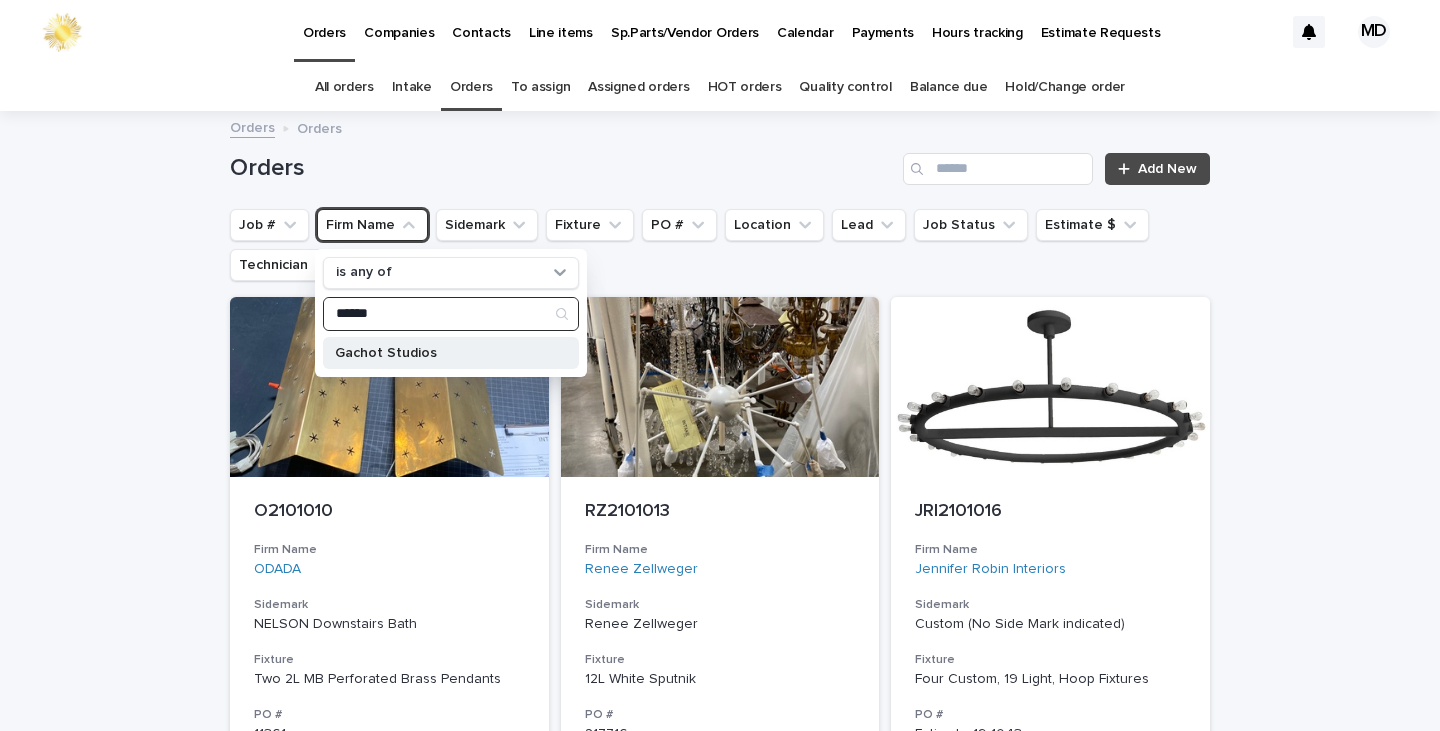 type on "******" 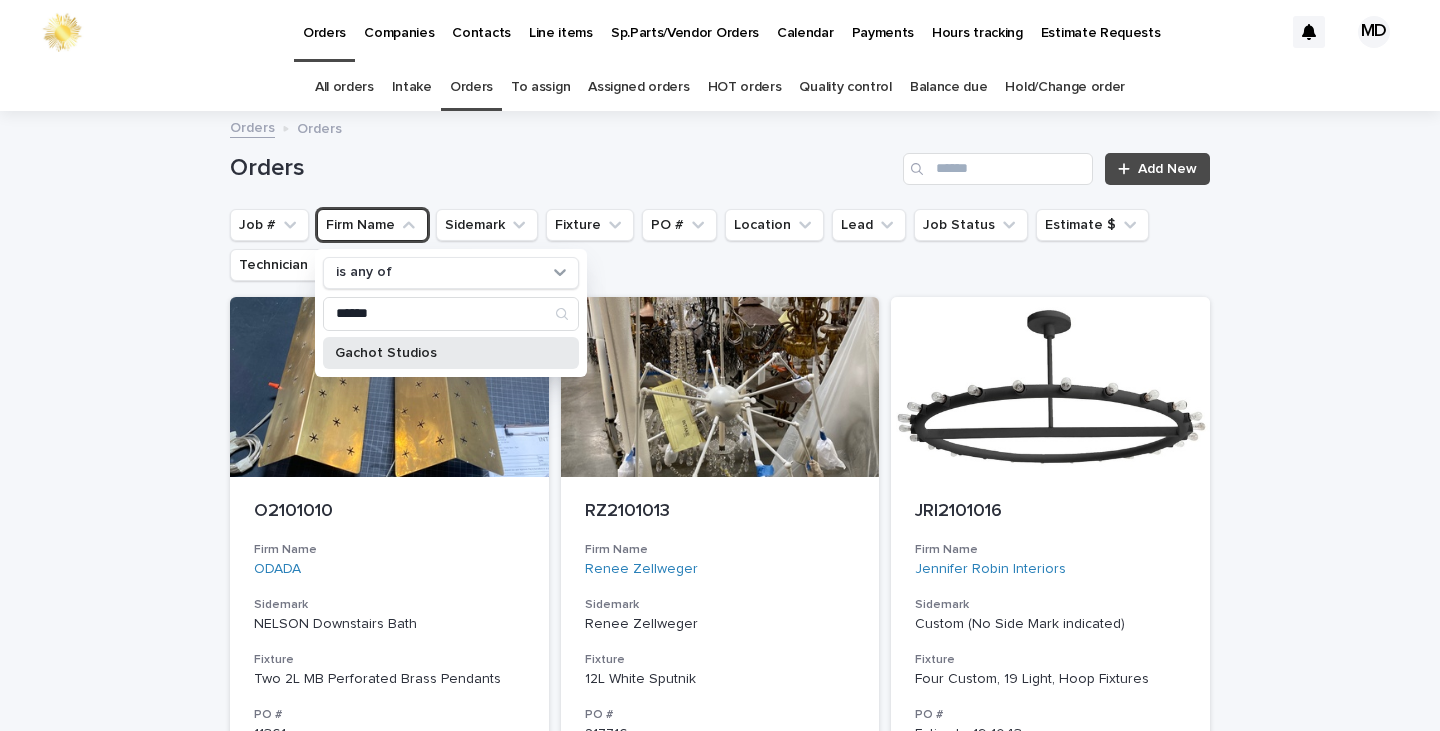 click on "Gachot Studios" at bounding box center [441, 353] 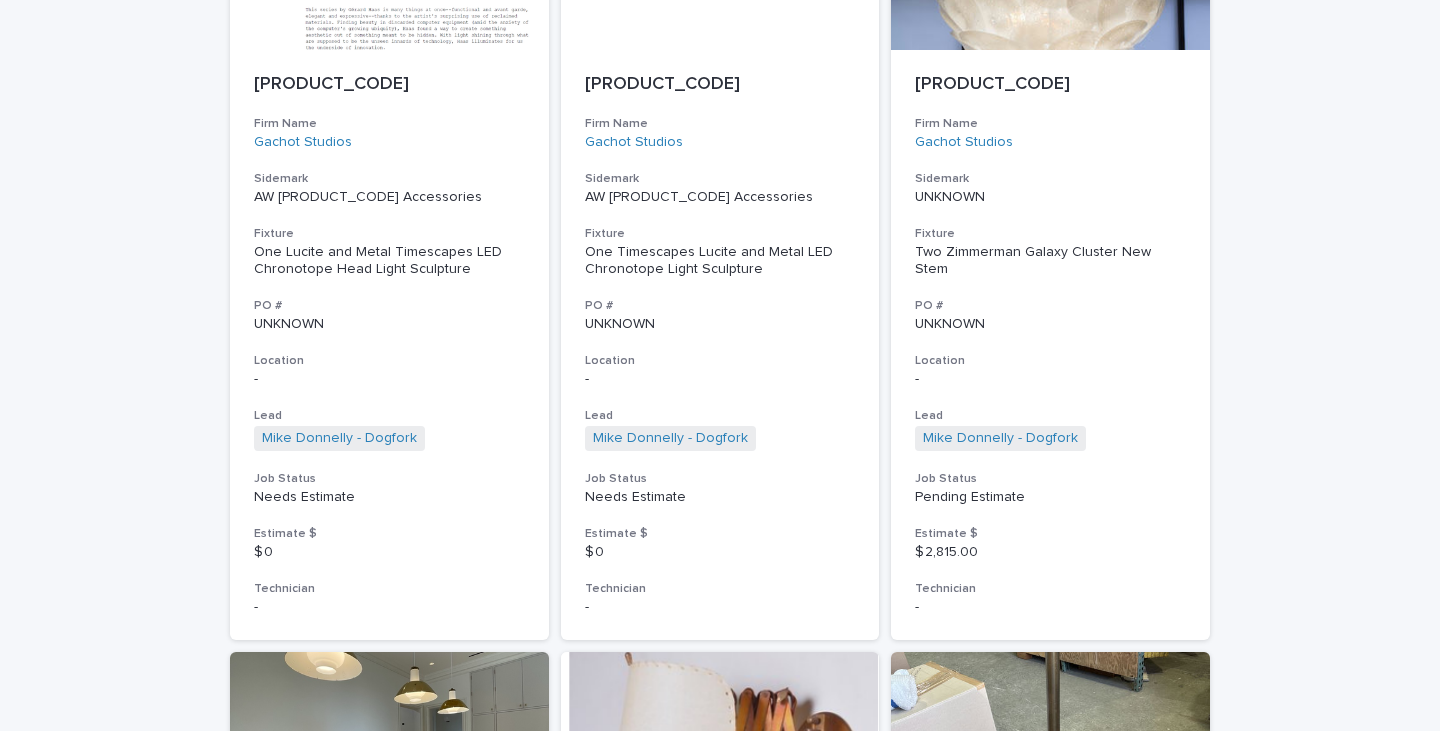 scroll, scrollTop: 4800, scrollLeft: 0, axis: vertical 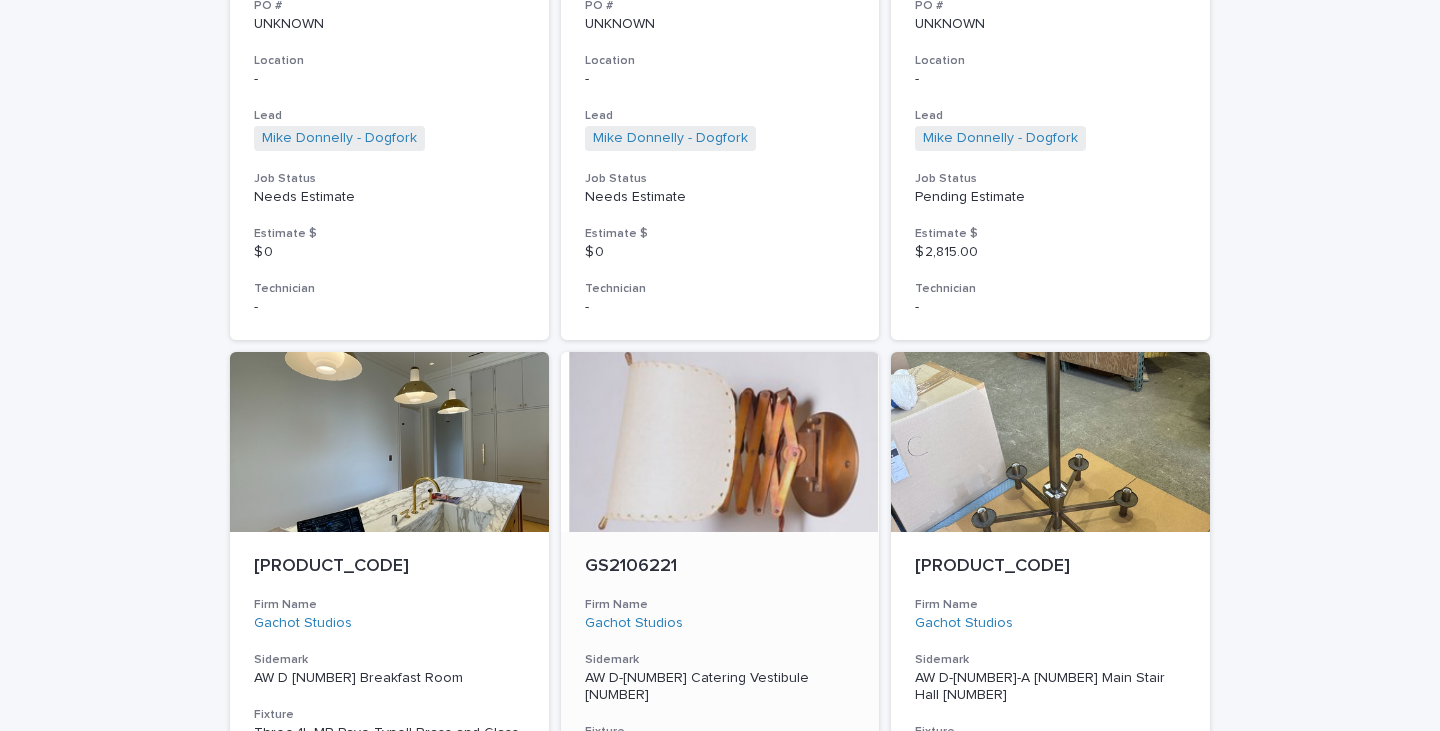 click at bounding box center [720, 442] 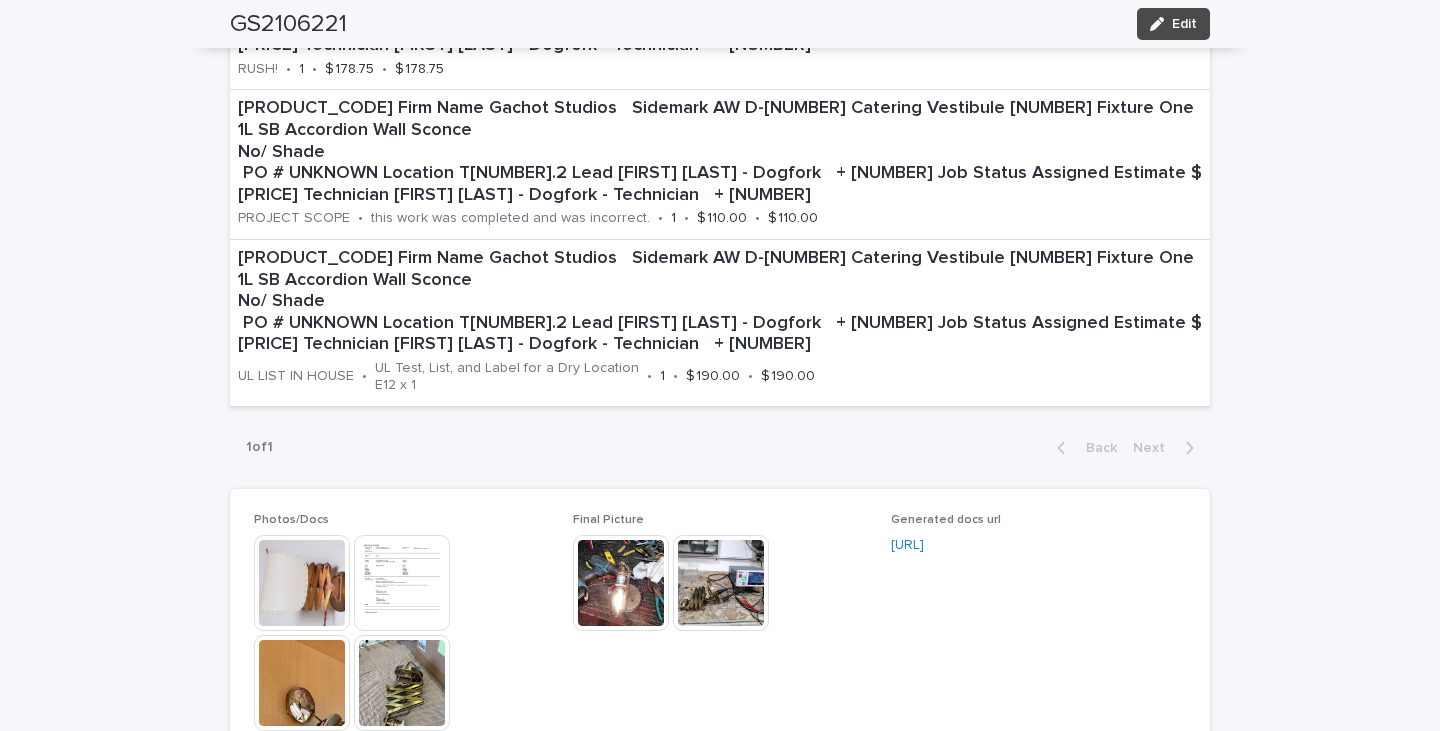 scroll, scrollTop: 1800, scrollLeft: 0, axis: vertical 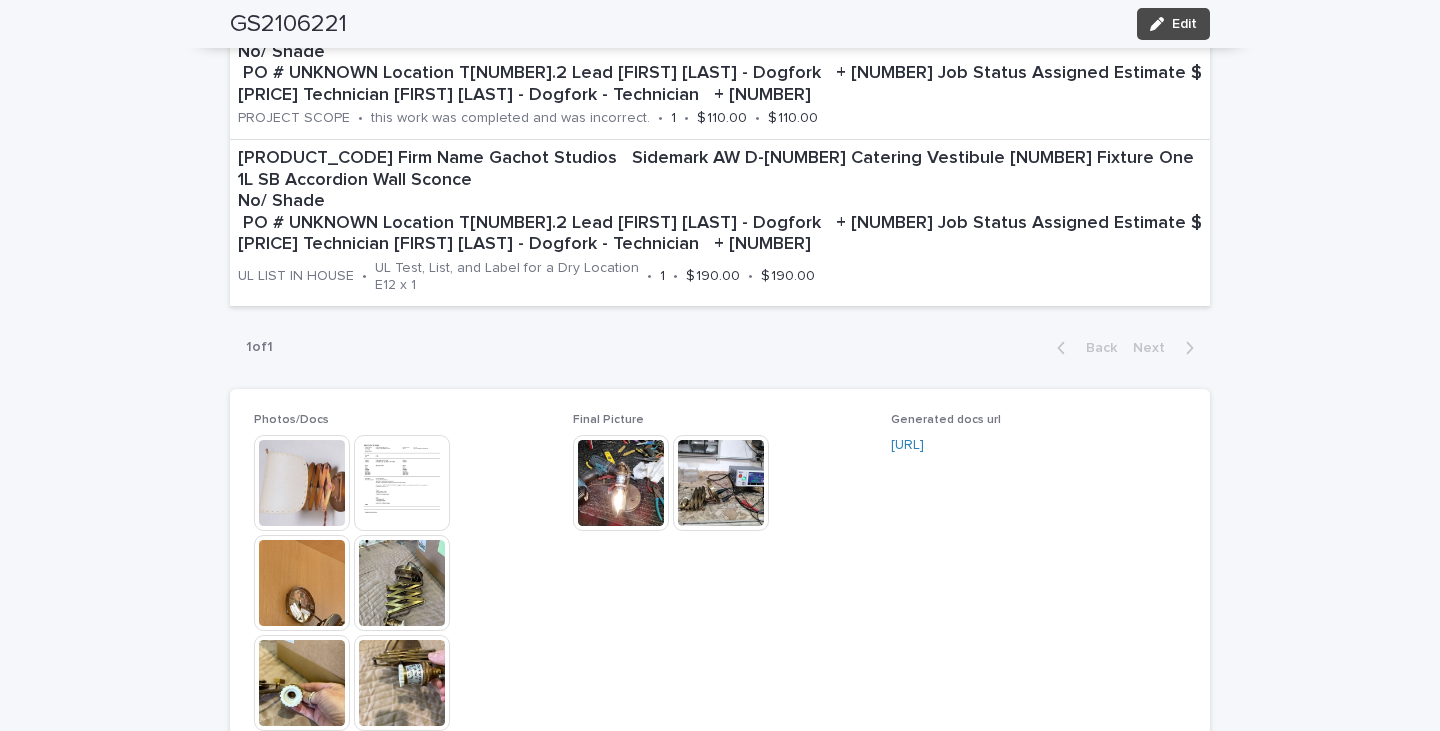 click at bounding box center [302, 583] 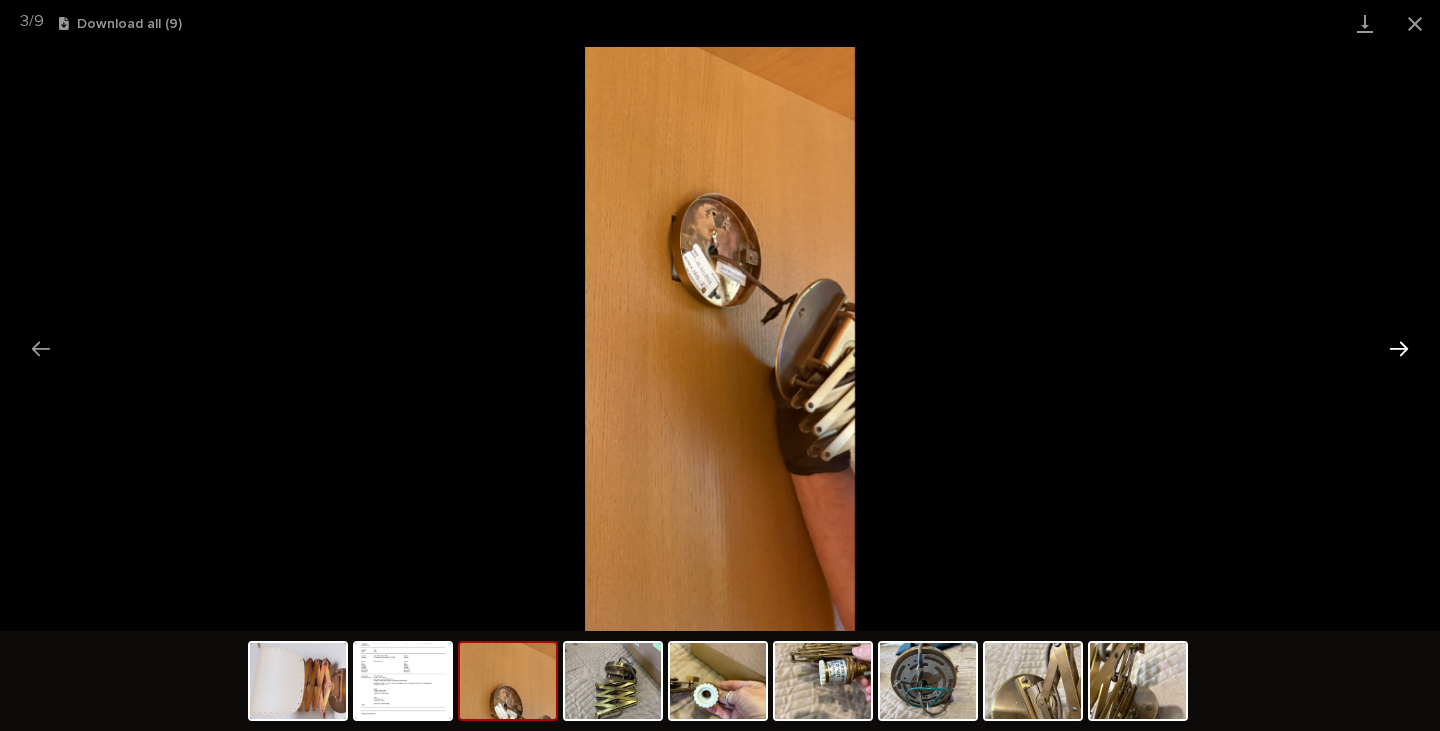 click at bounding box center [1399, 348] 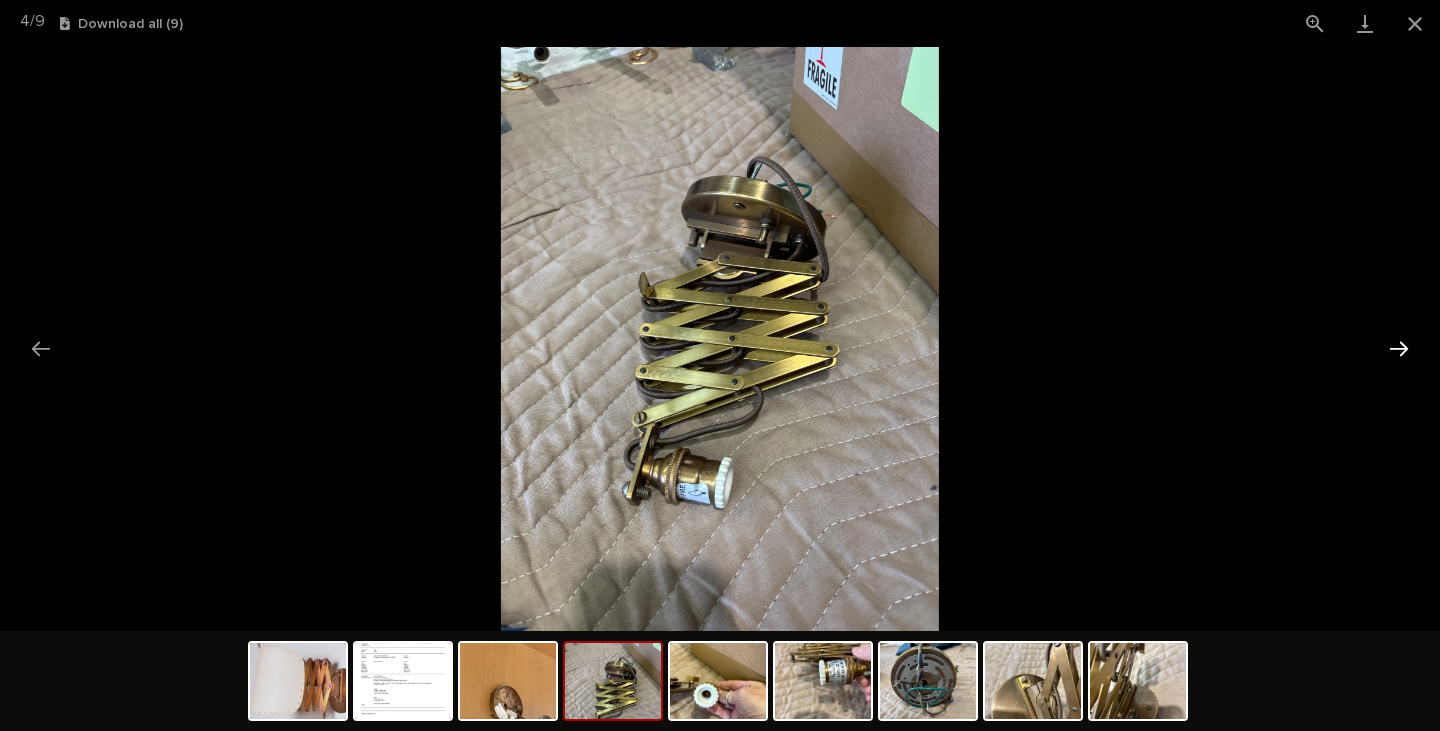 click at bounding box center [1399, 348] 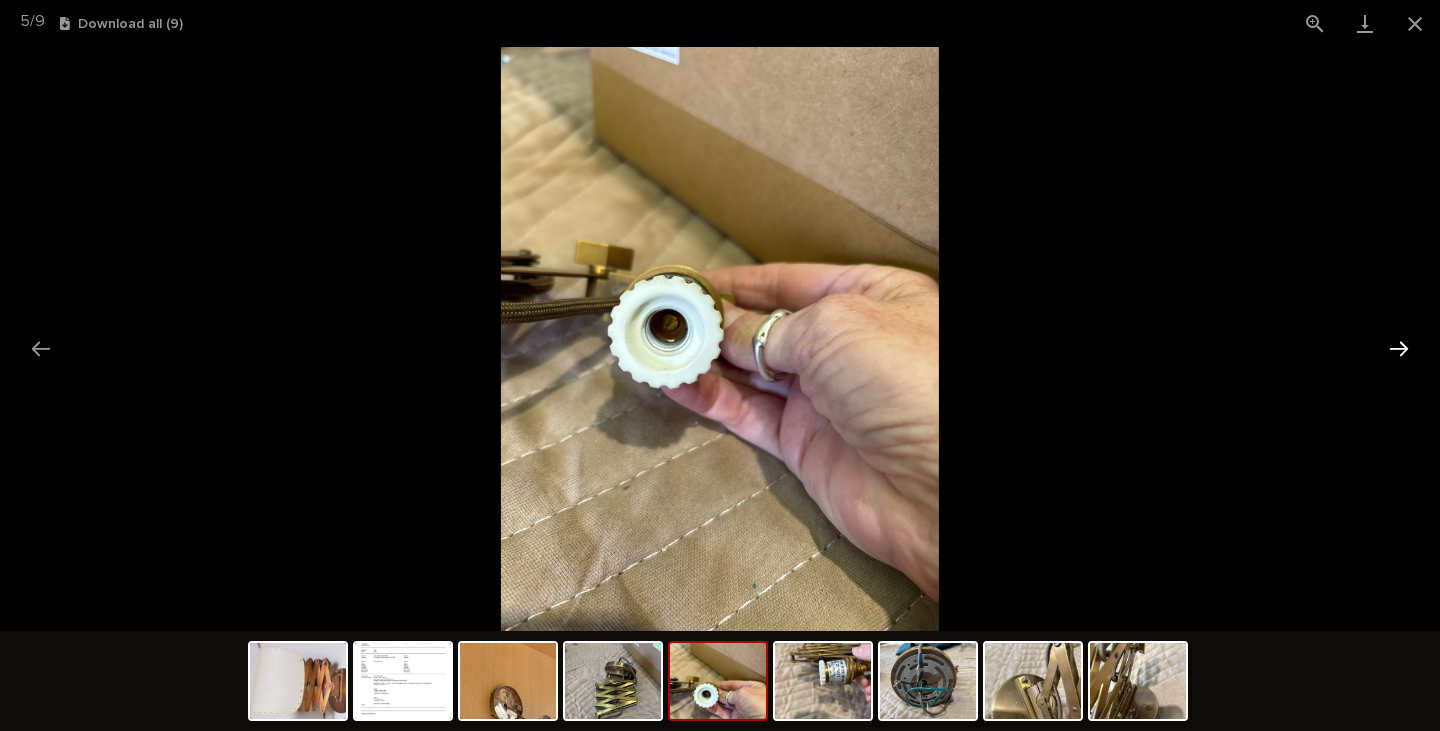click at bounding box center [1399, 348] 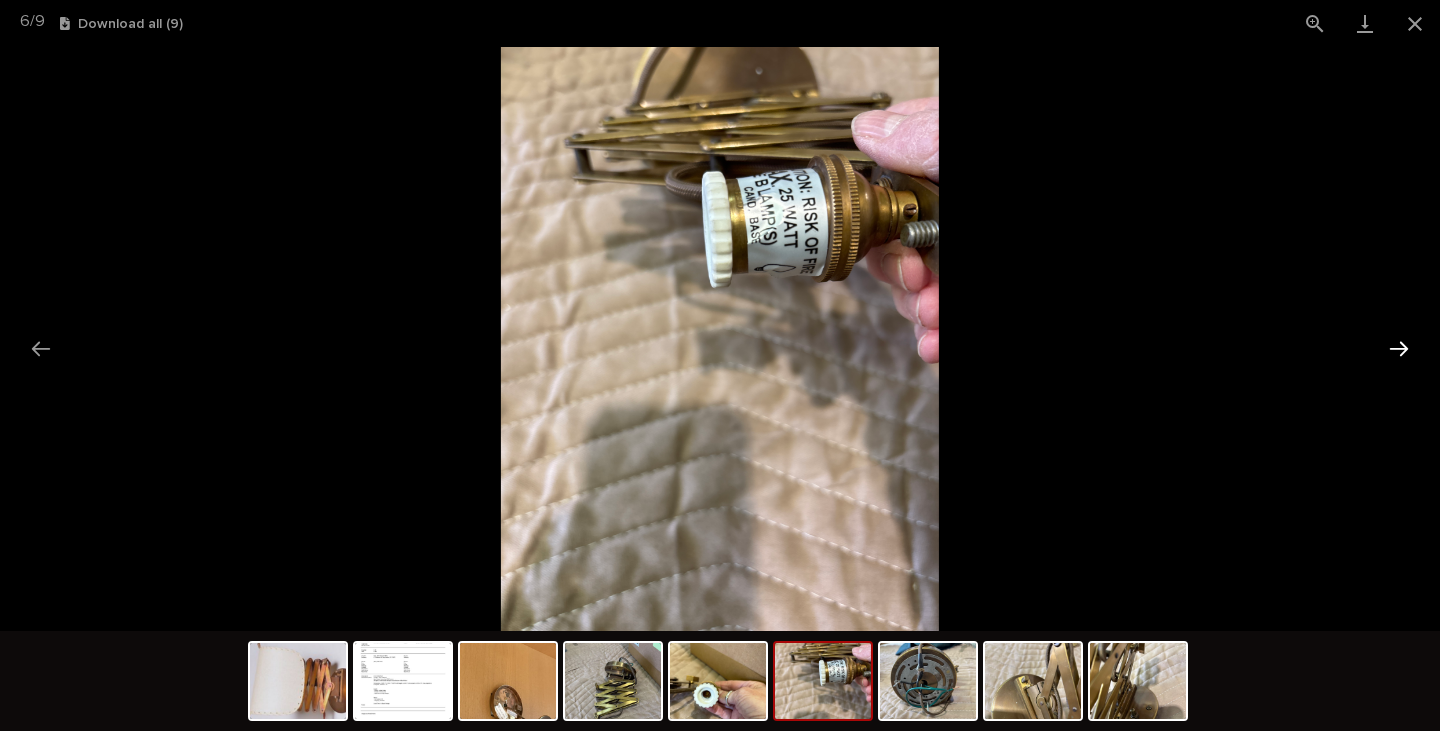 click at bounding box center [1399, 348] 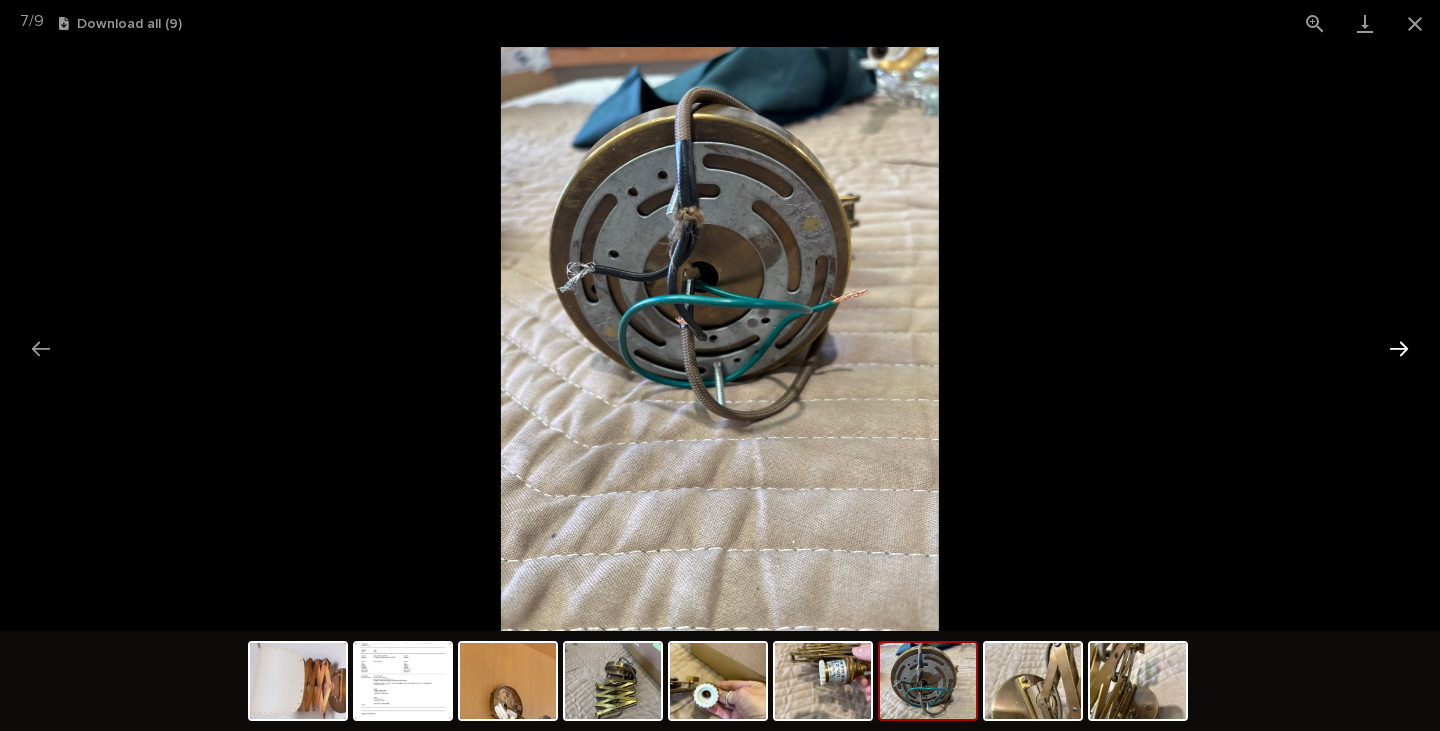 click at bounding box center (1399, 348) 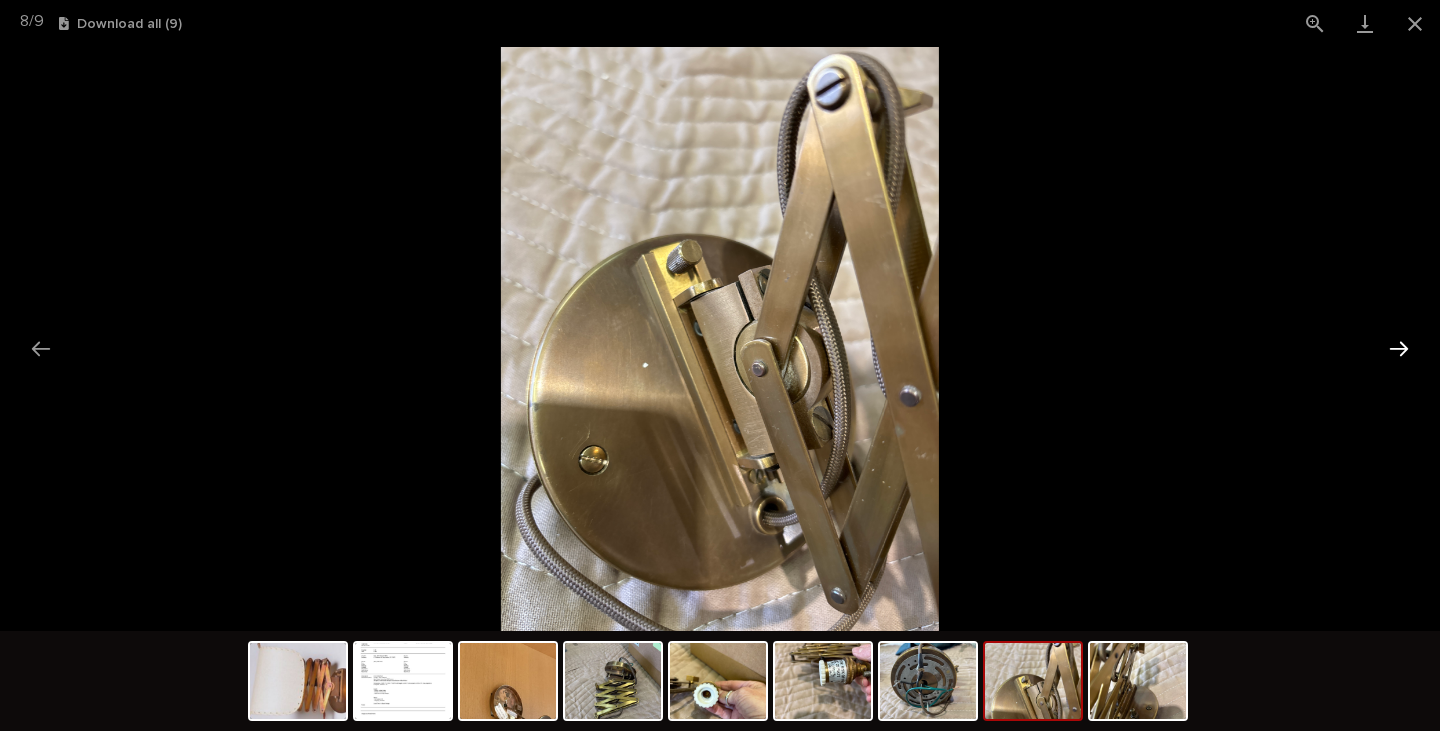 click at bounding box center (1399, 348) 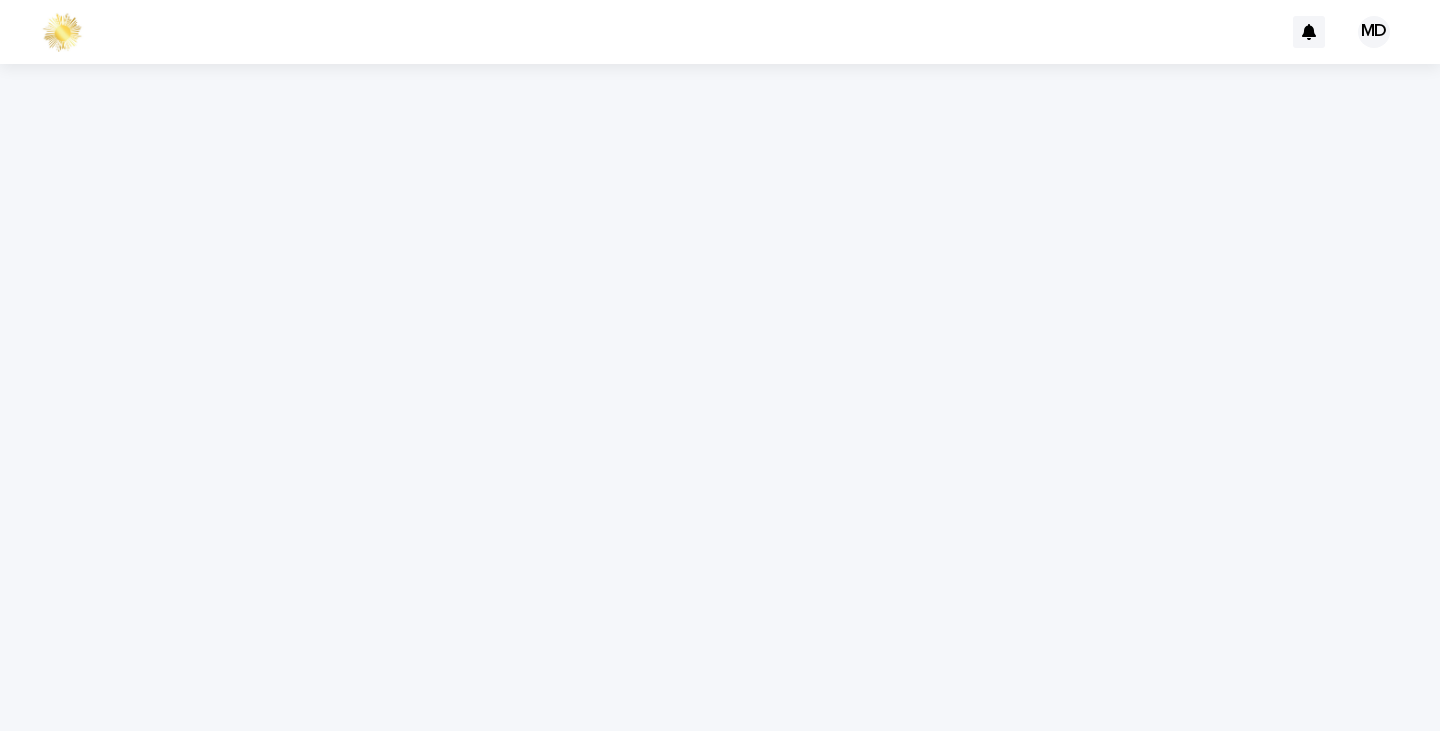 scroll, scrollTop: 0, scrollLeft: 0, axis: both 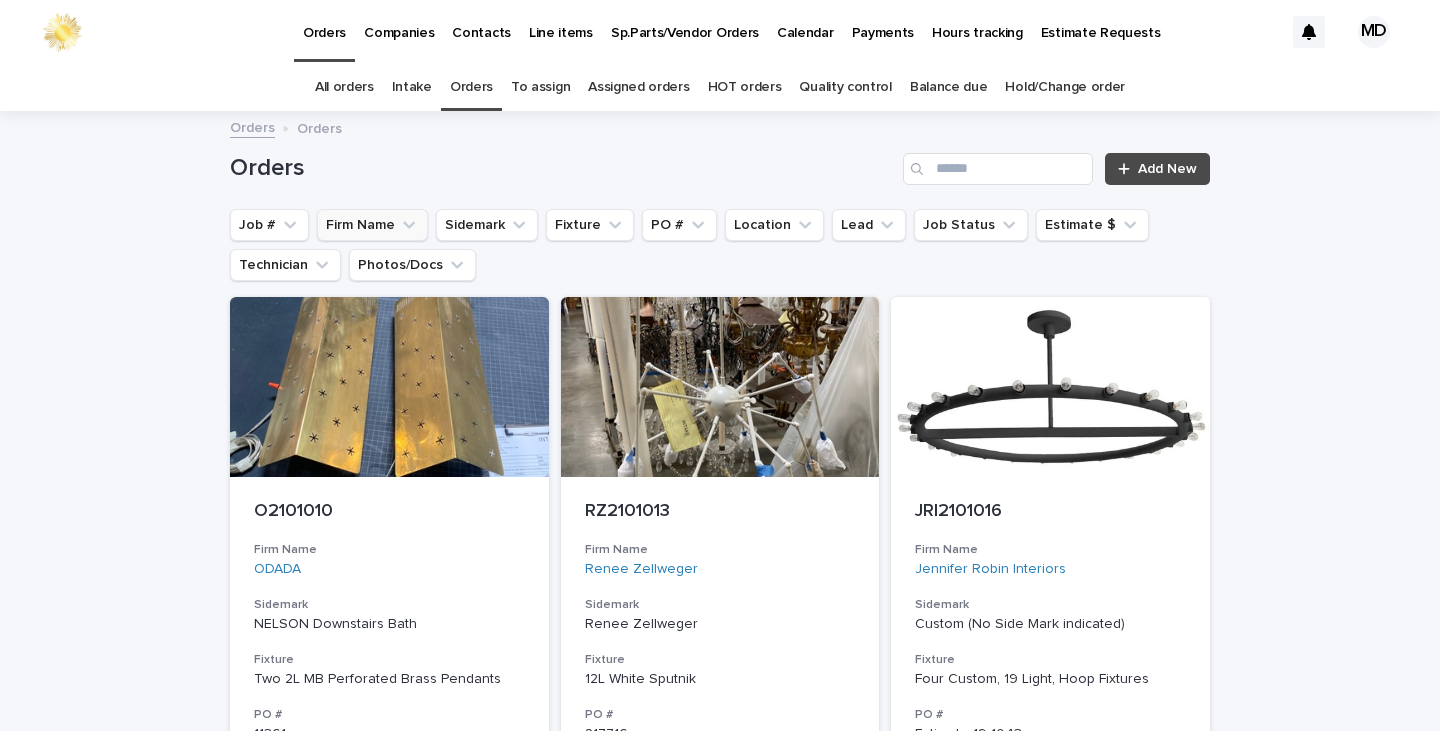 click on "Firm Name" at bounding box center (372, 225) 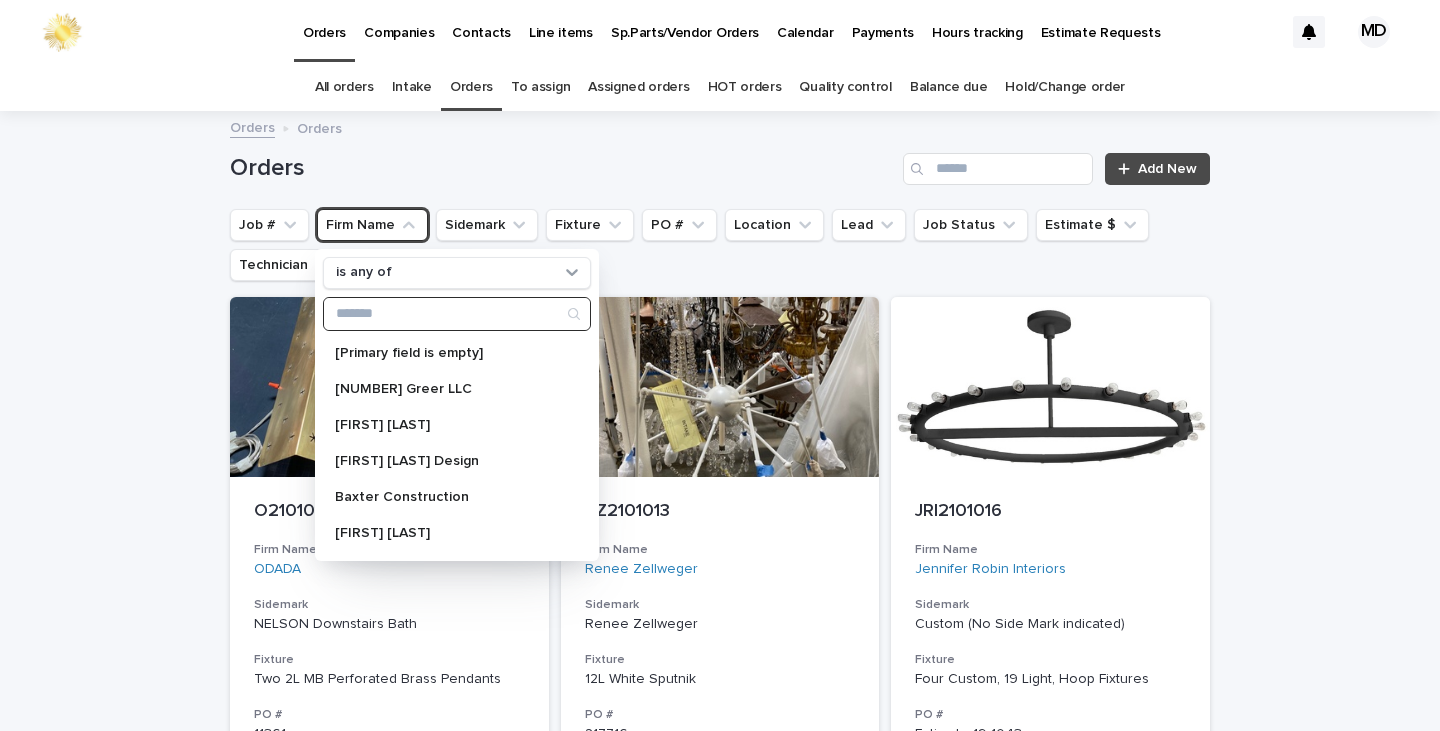 click at bounding box center [457, 314] 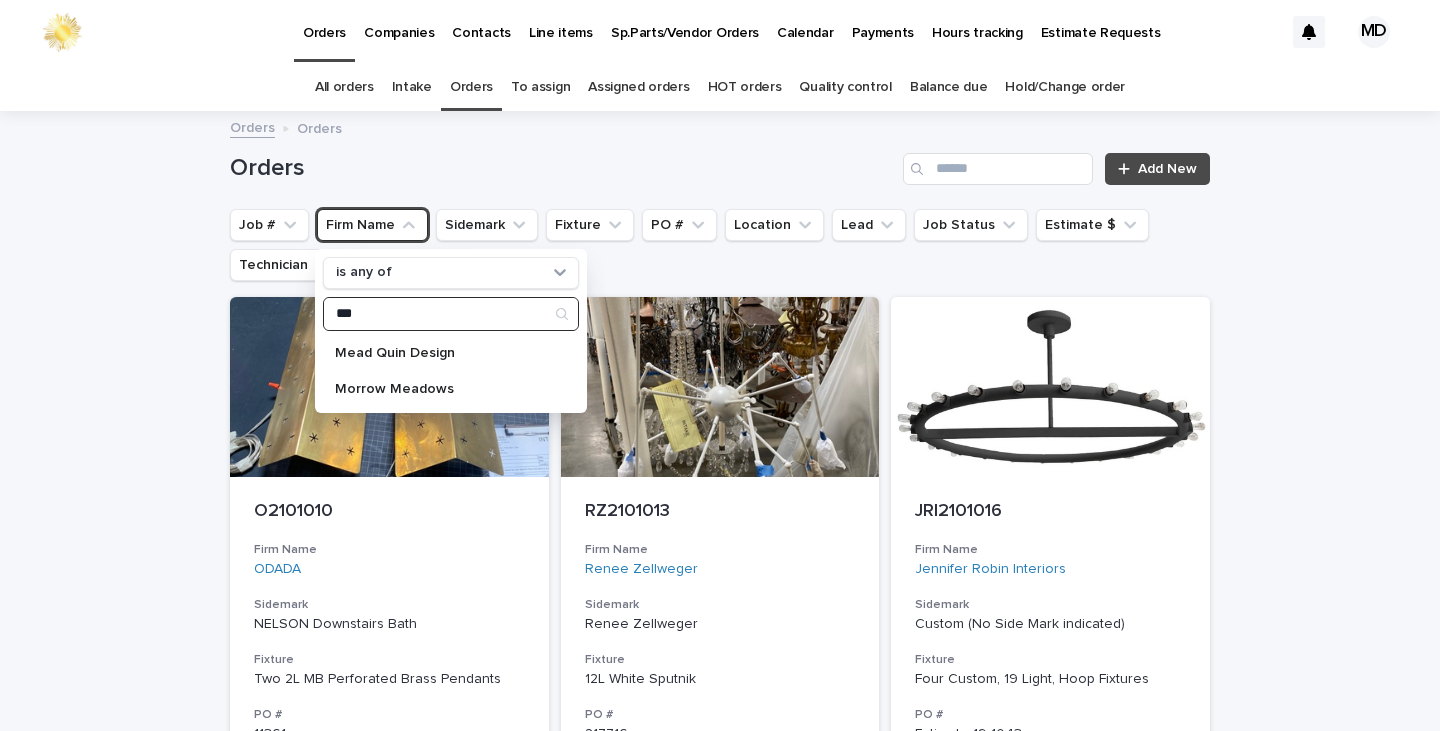 type on "****" 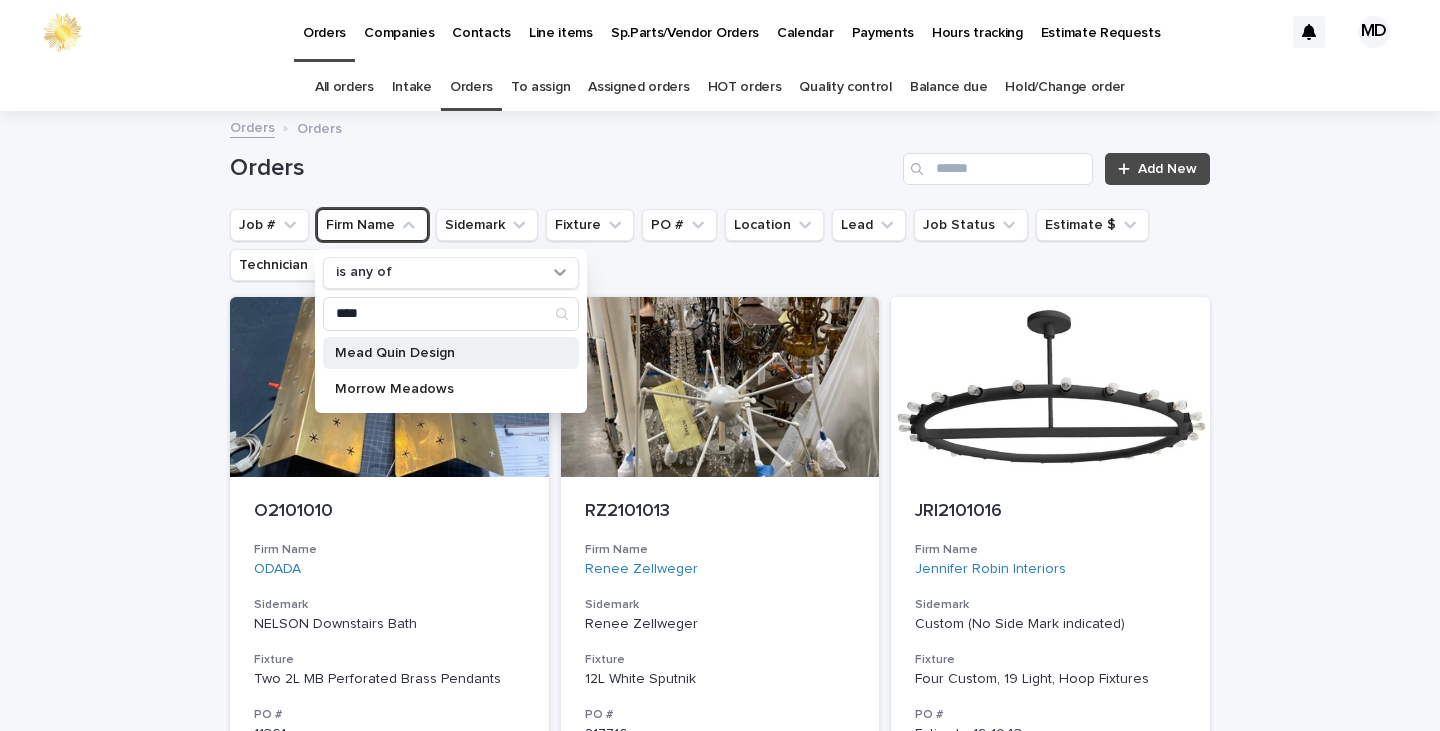click on "Mead Quin Design" at bounding box center [441, 353] 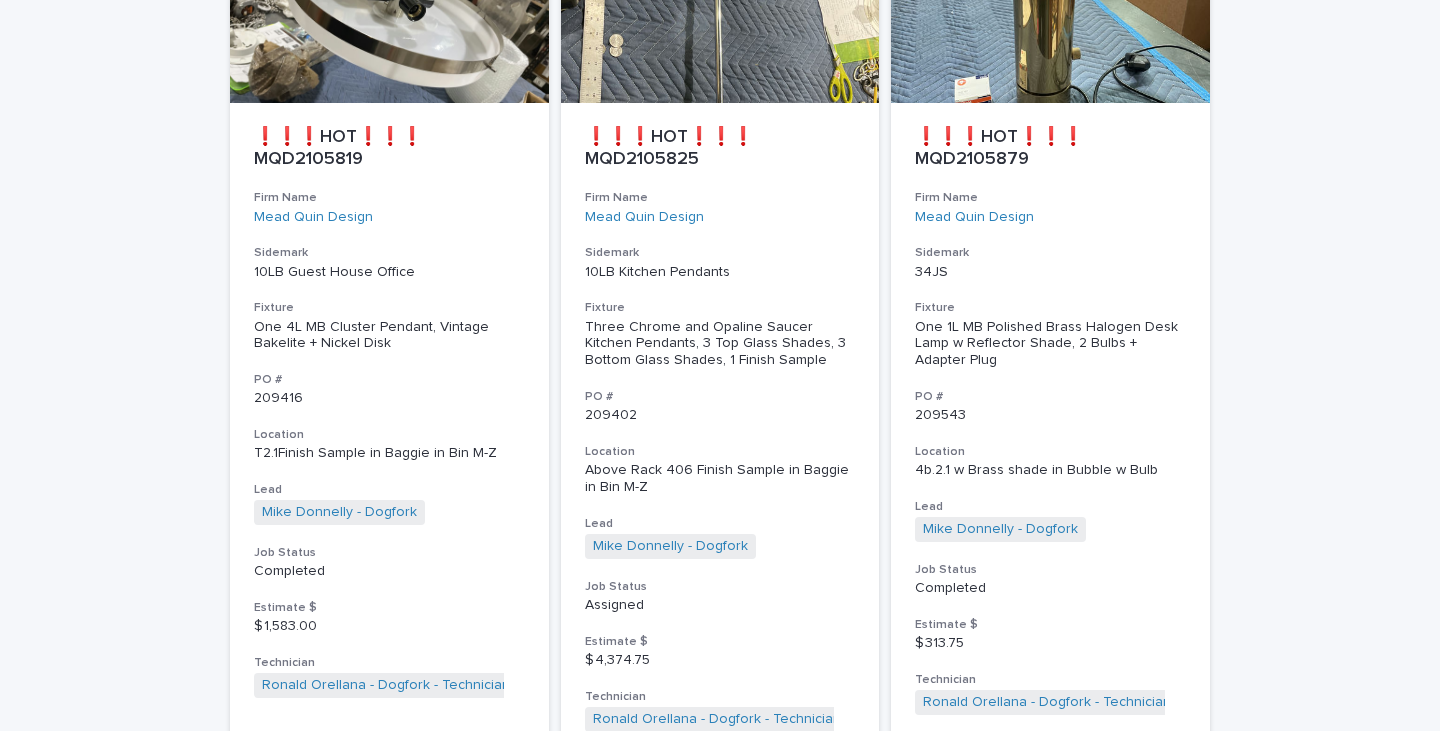 scroll, scrollTop: 4418, scrollLeft: 0, axis: vertical 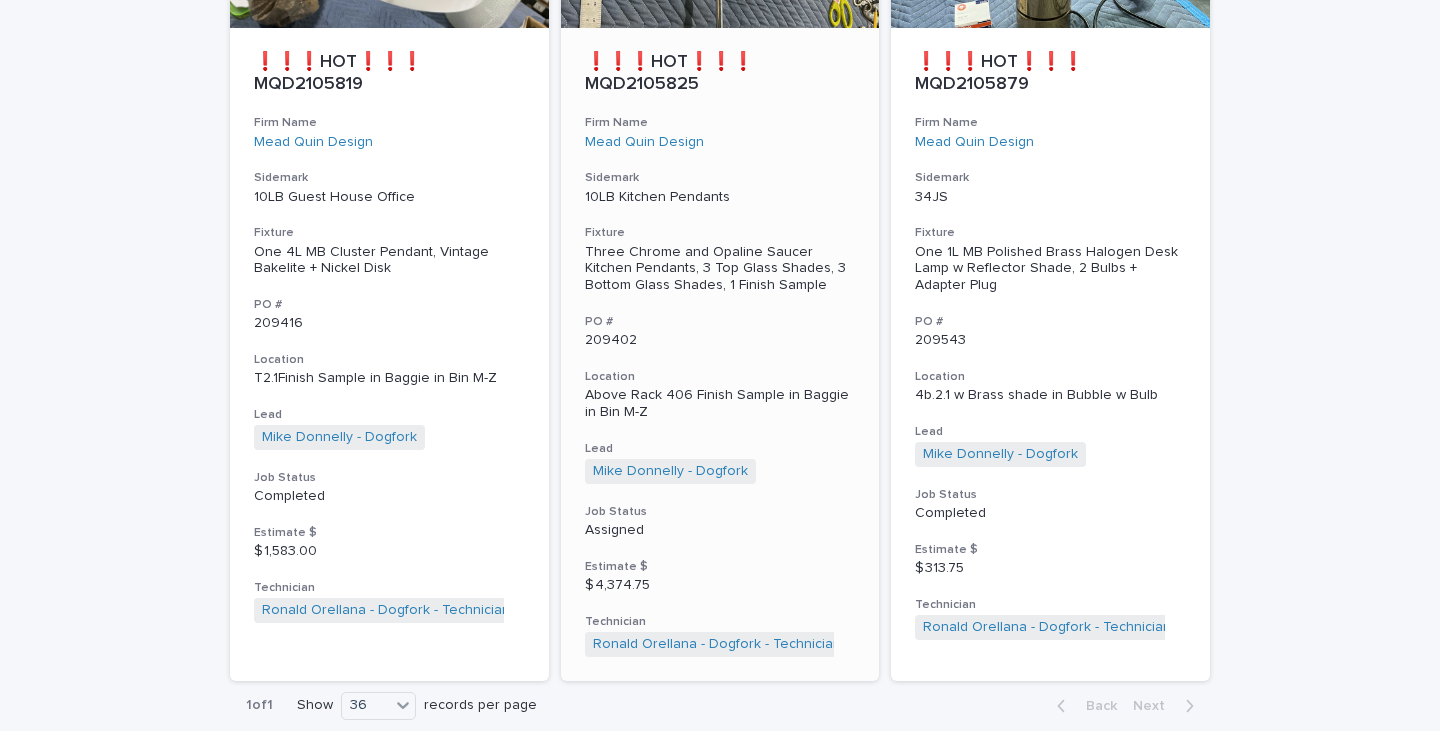 click on "Three Chrome and Opaline Saucer Kitchen Pendants, 3 Top Glass Shades, 3 Bottom Glass Shades, 1 Finish Sample" at bounding box center [720, 269] 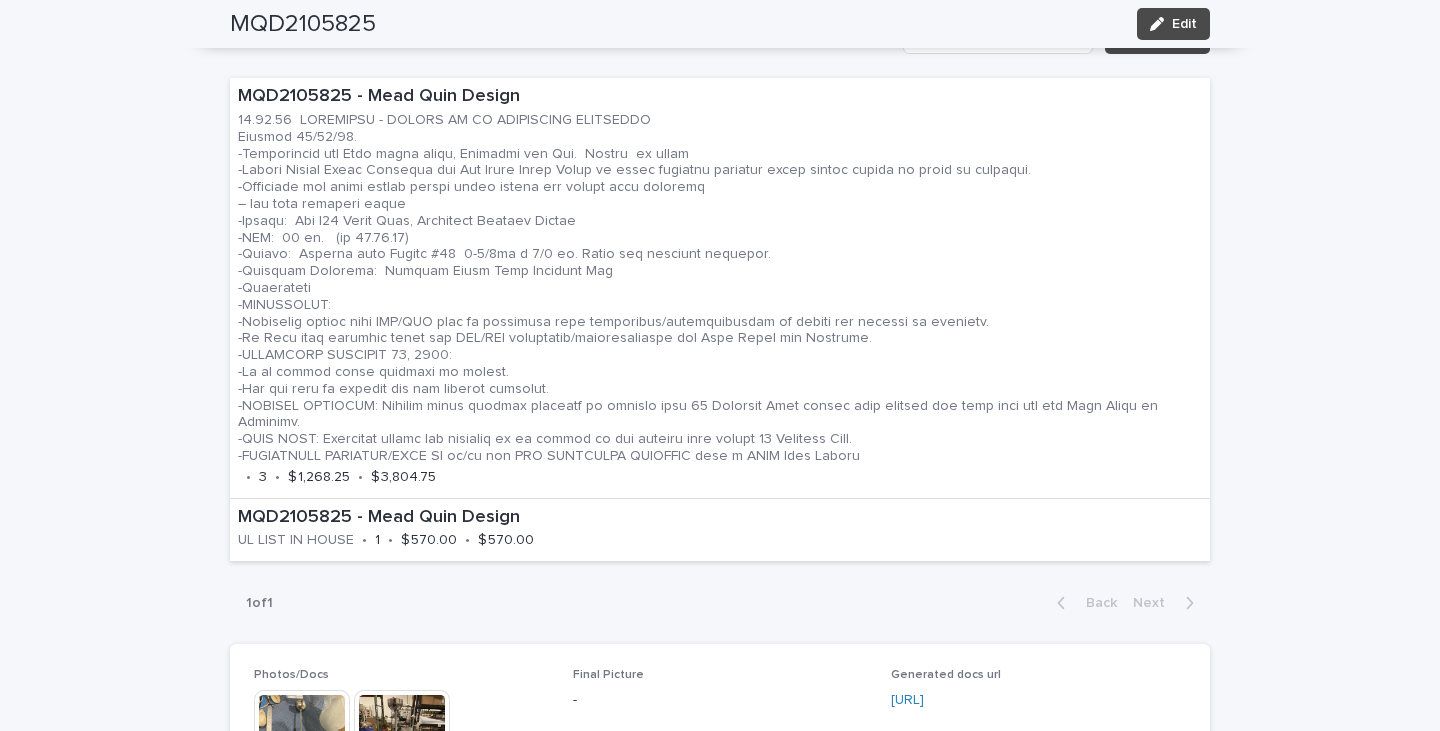 scroll, scrollTop: 1400, scrollLeft: 0, axis: vertical 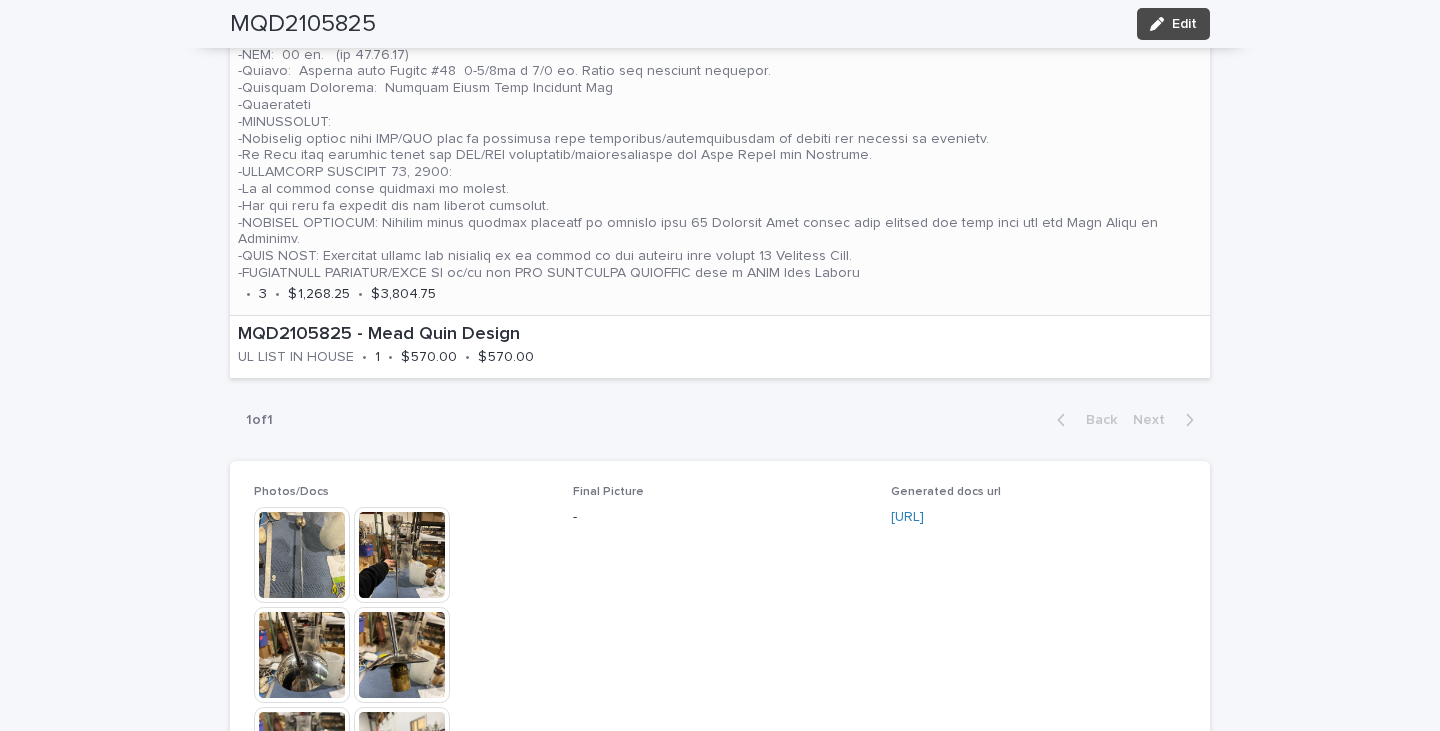 click at bounding box center [720, 105] 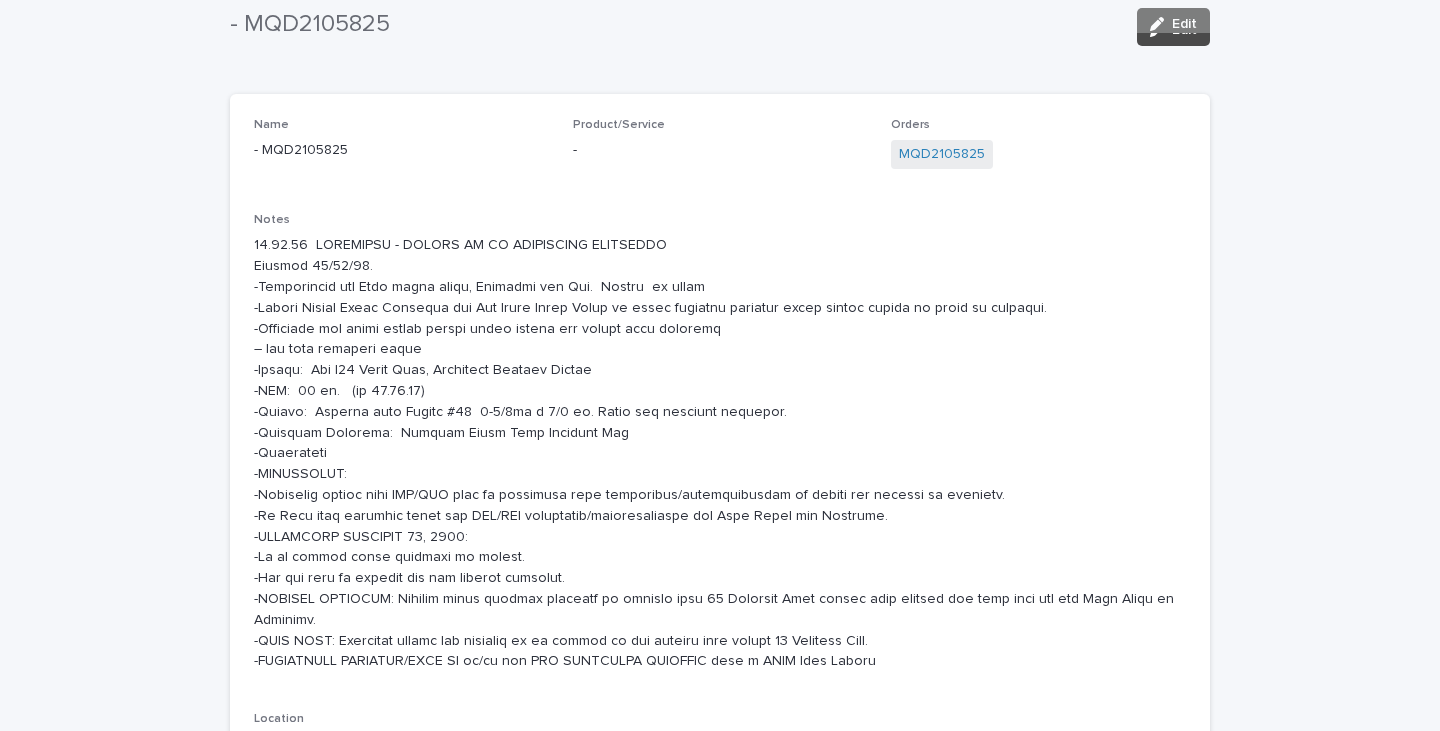 scroll, scrollTop: 0, scrollLeft: 0, axis: both 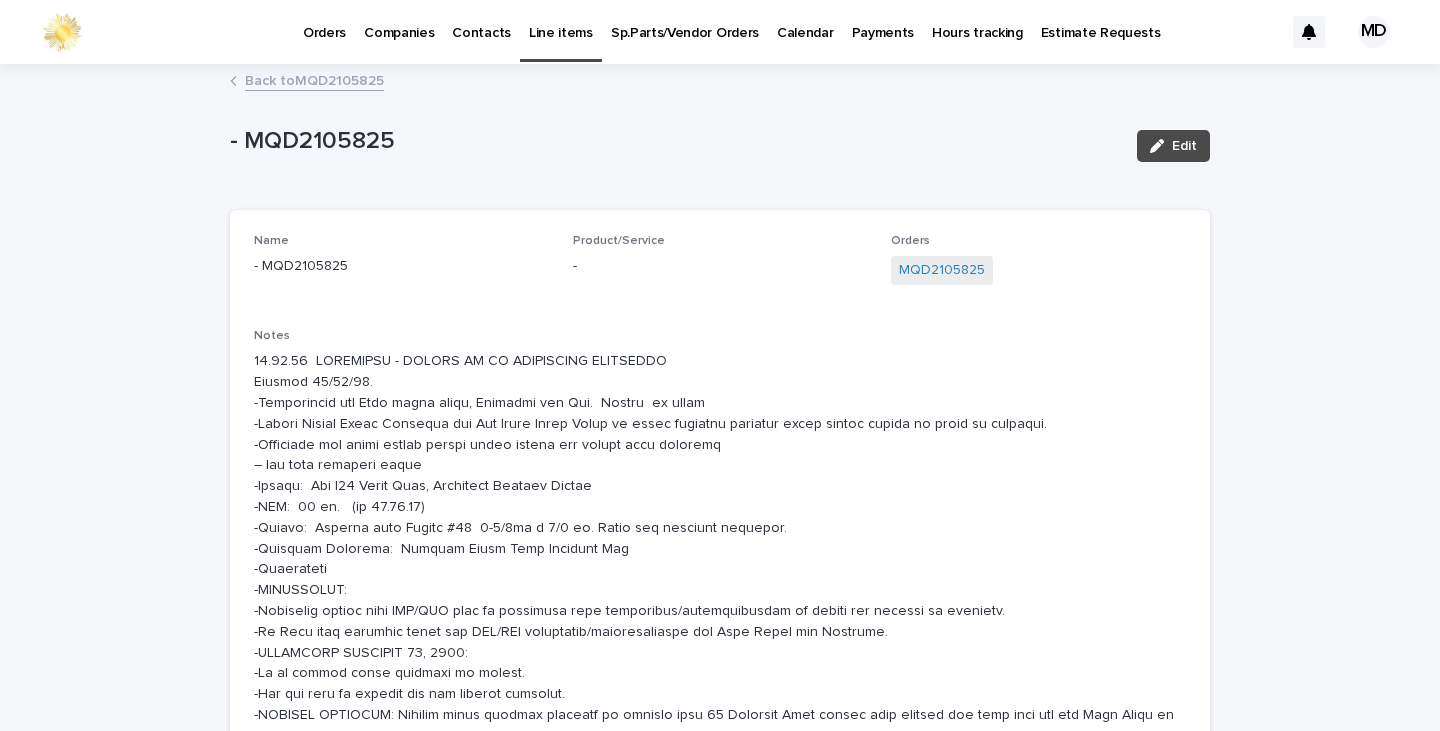 click on "Back to  MQD2105825" at bounding box center (314, 79) 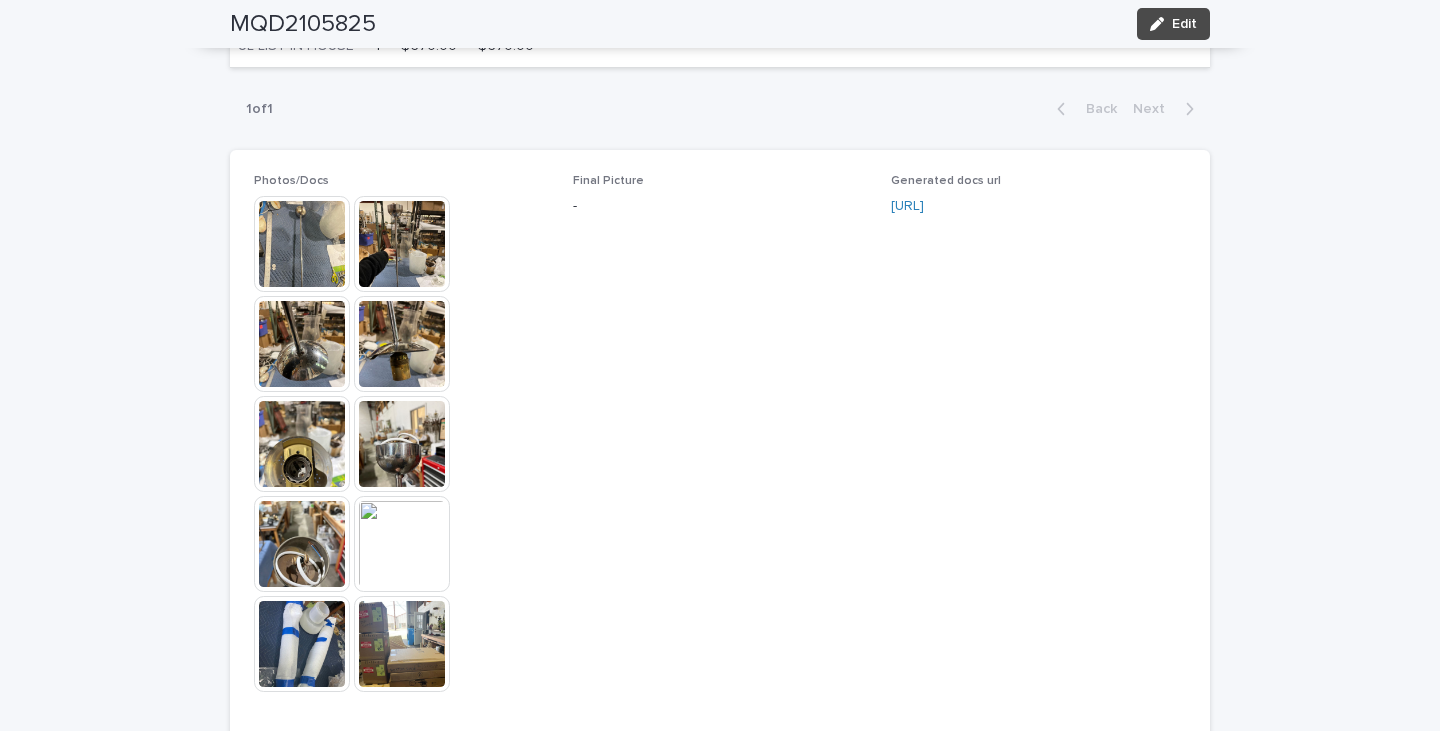scroll, scrollTop: 1864, scrollLeft: 0, axis: vertical 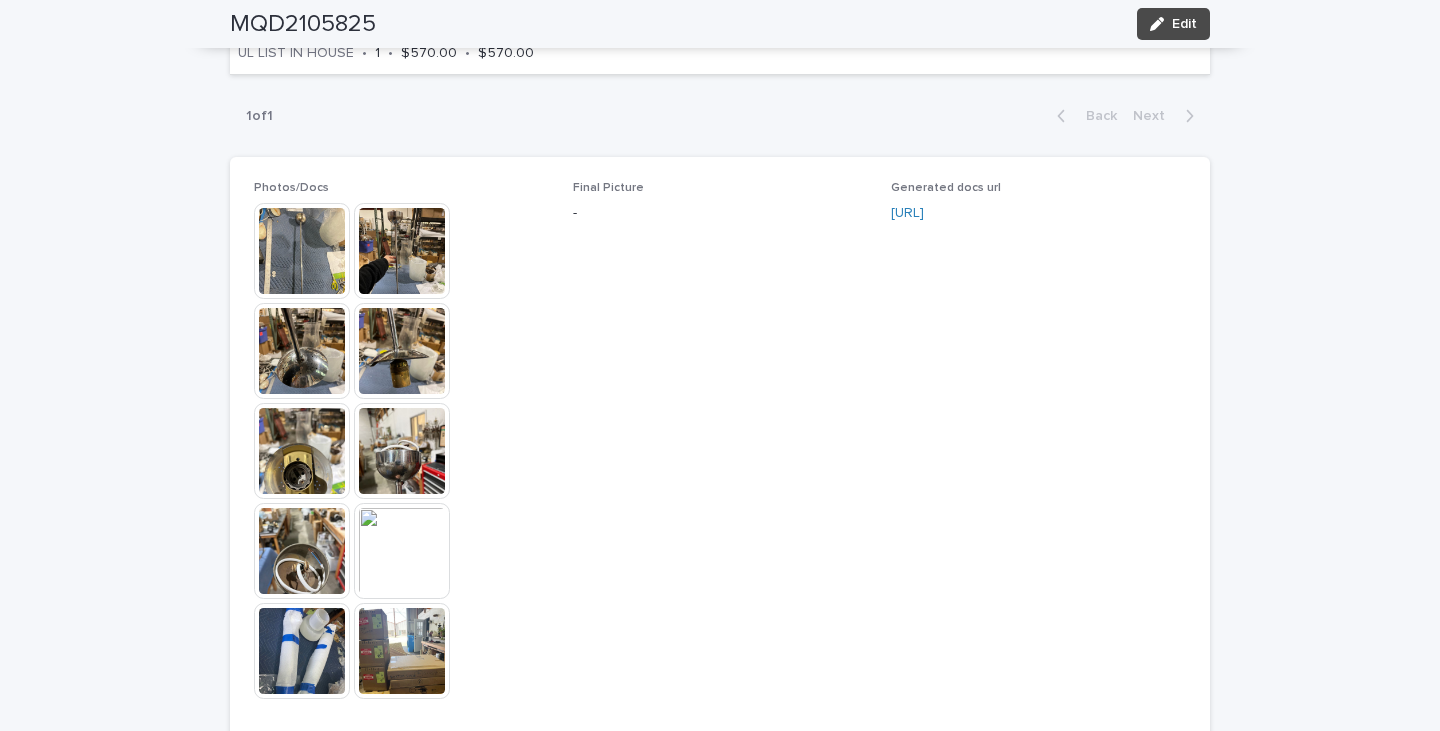 click at bounding box center [302, 251] 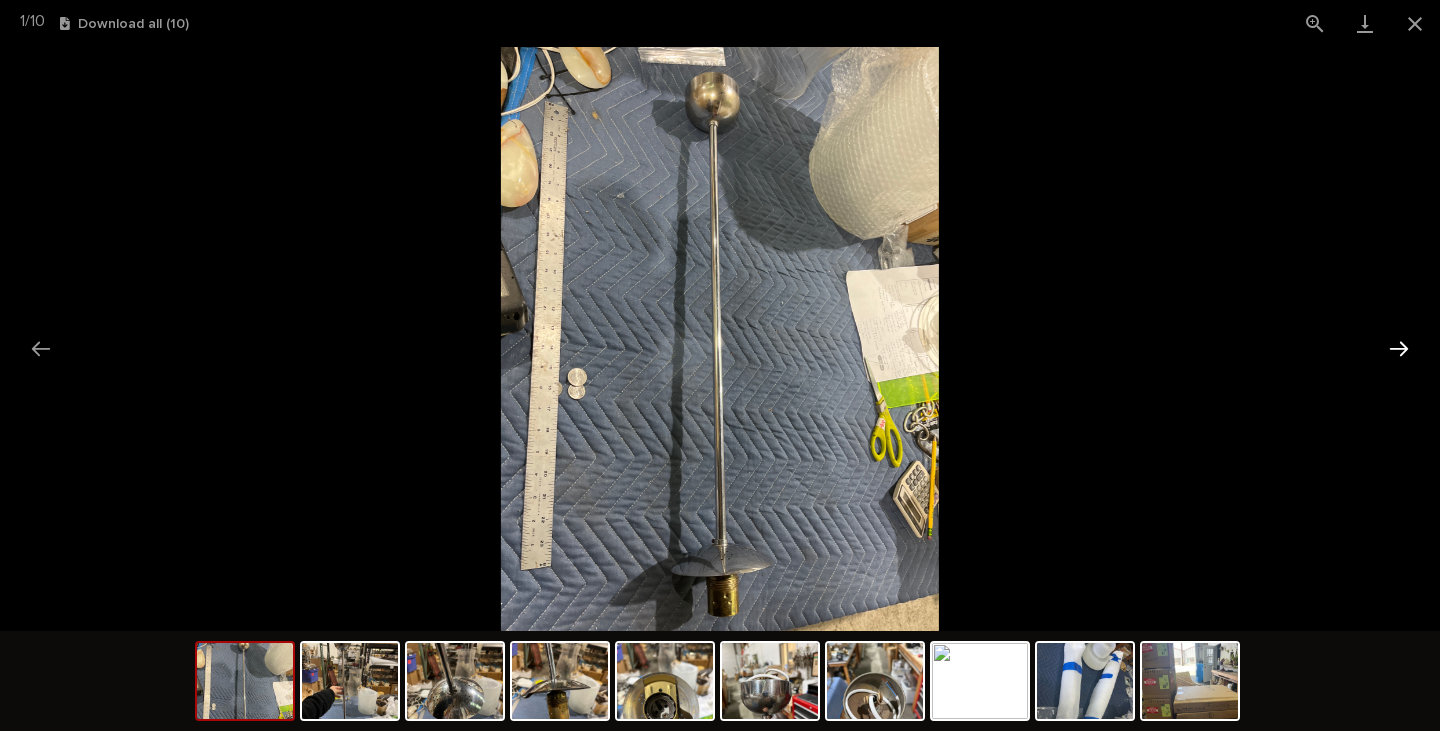 click at bounding box center [1399, 348] 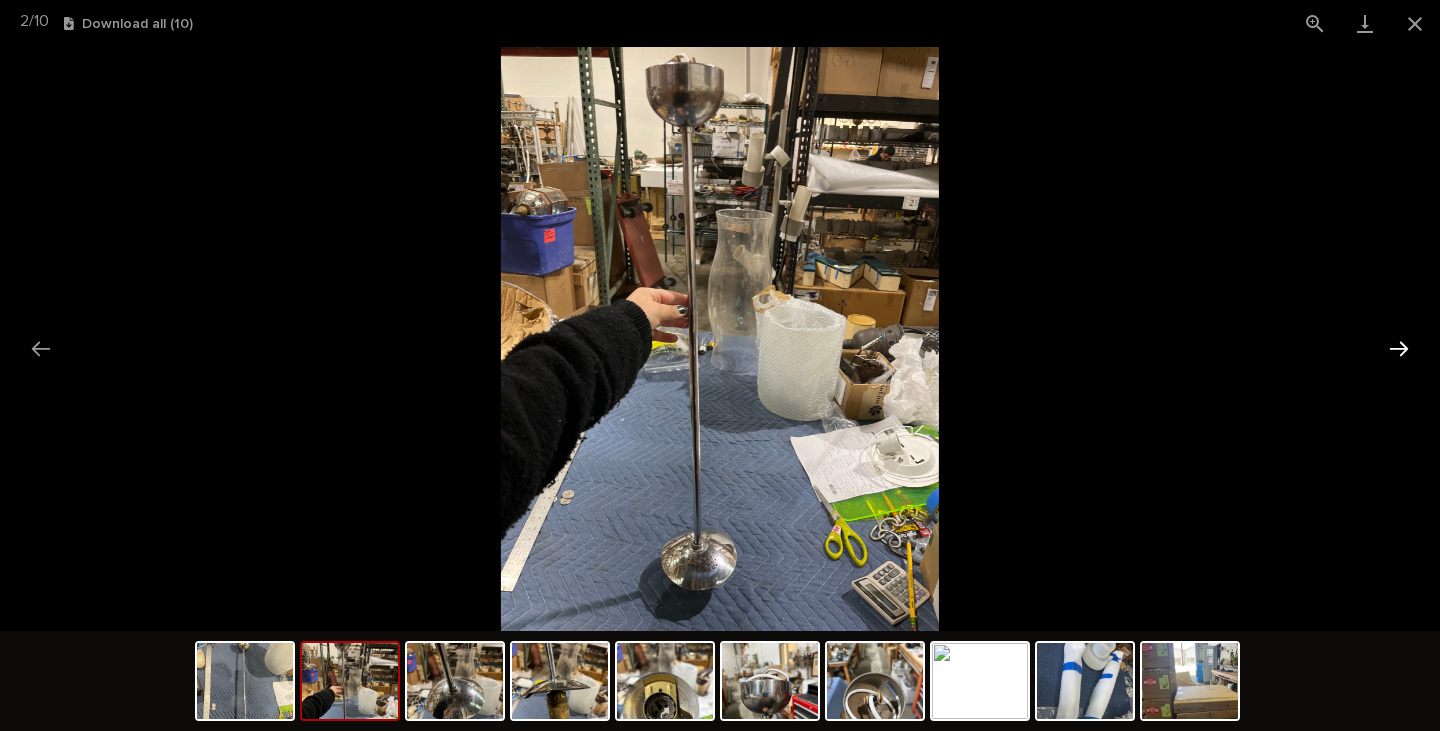 click at bounding box center [1399, 348] 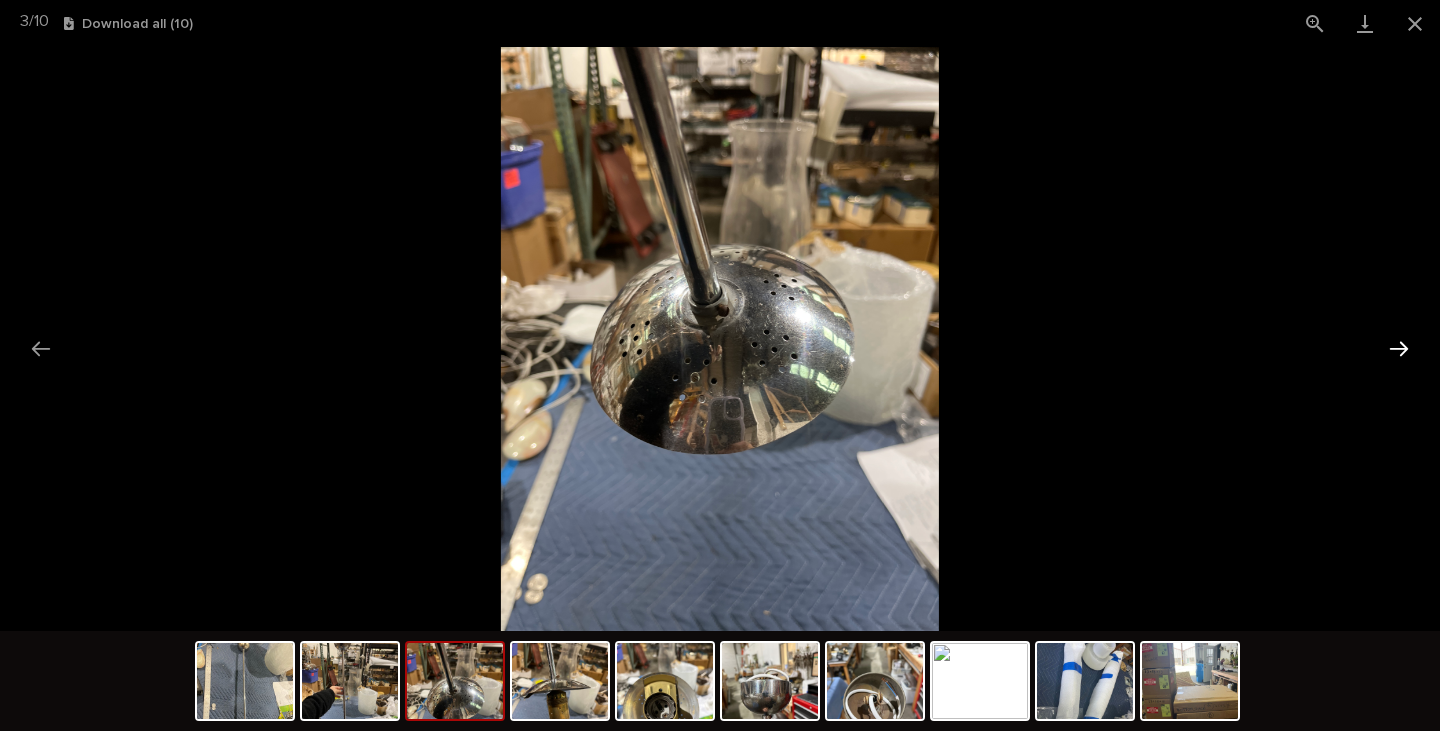 click at bounding box center (1399, 348) 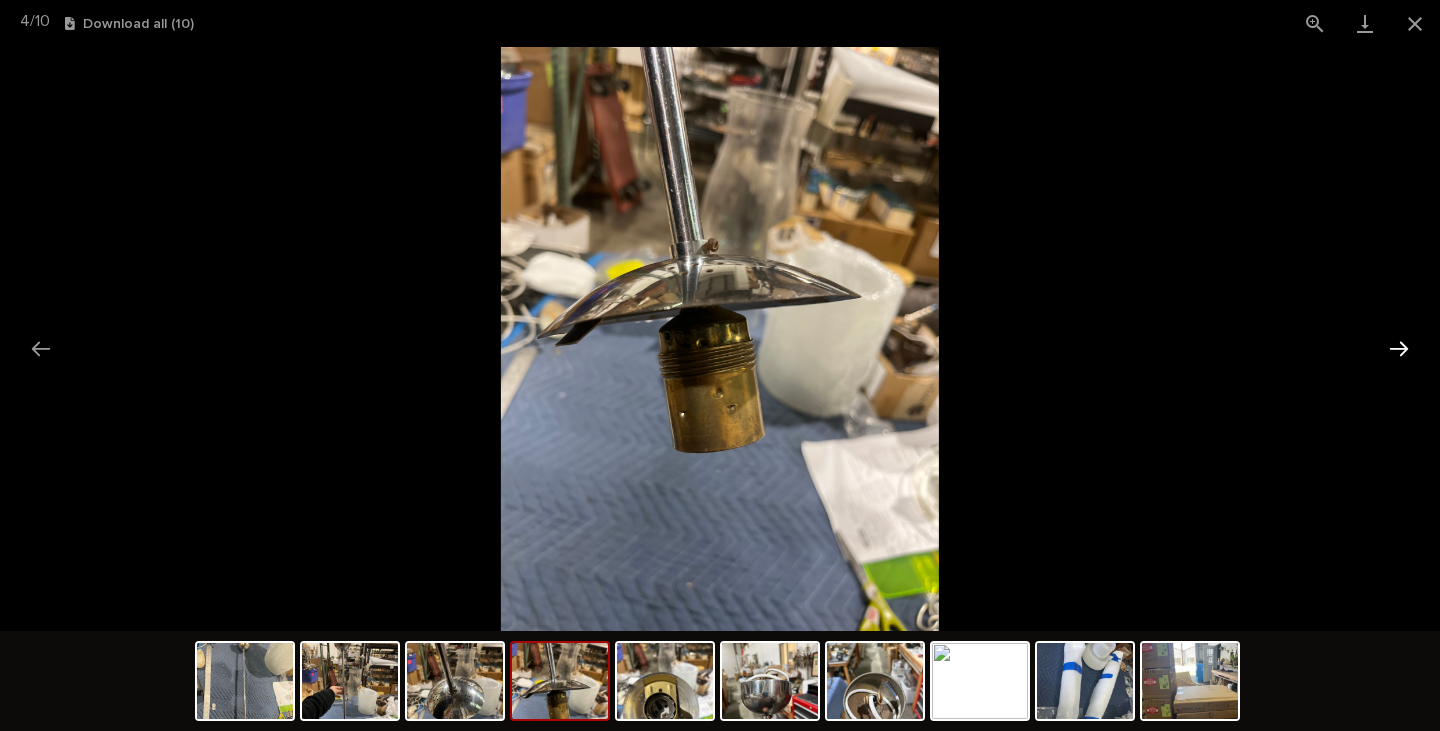 click at bounding box center [1399, 348] 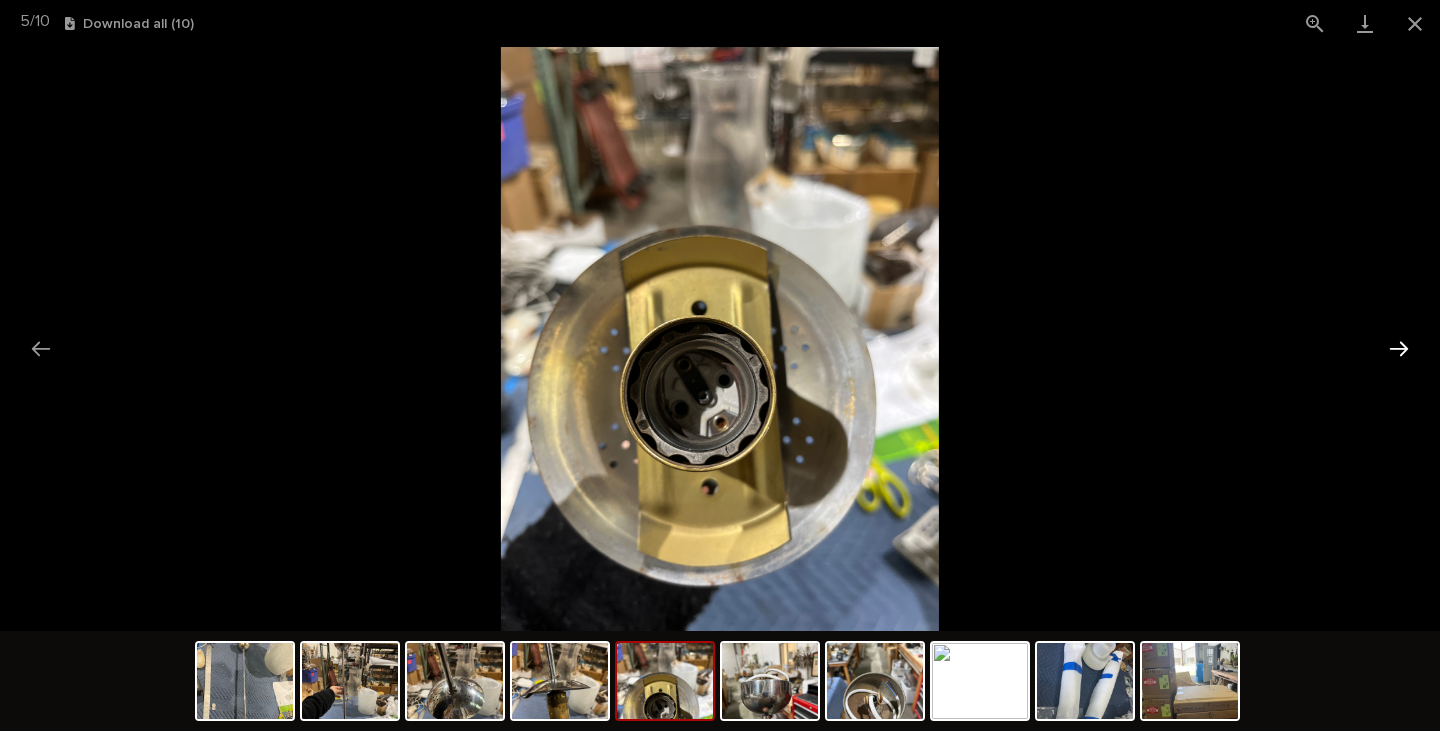 click at bounding box center [1399, 348] 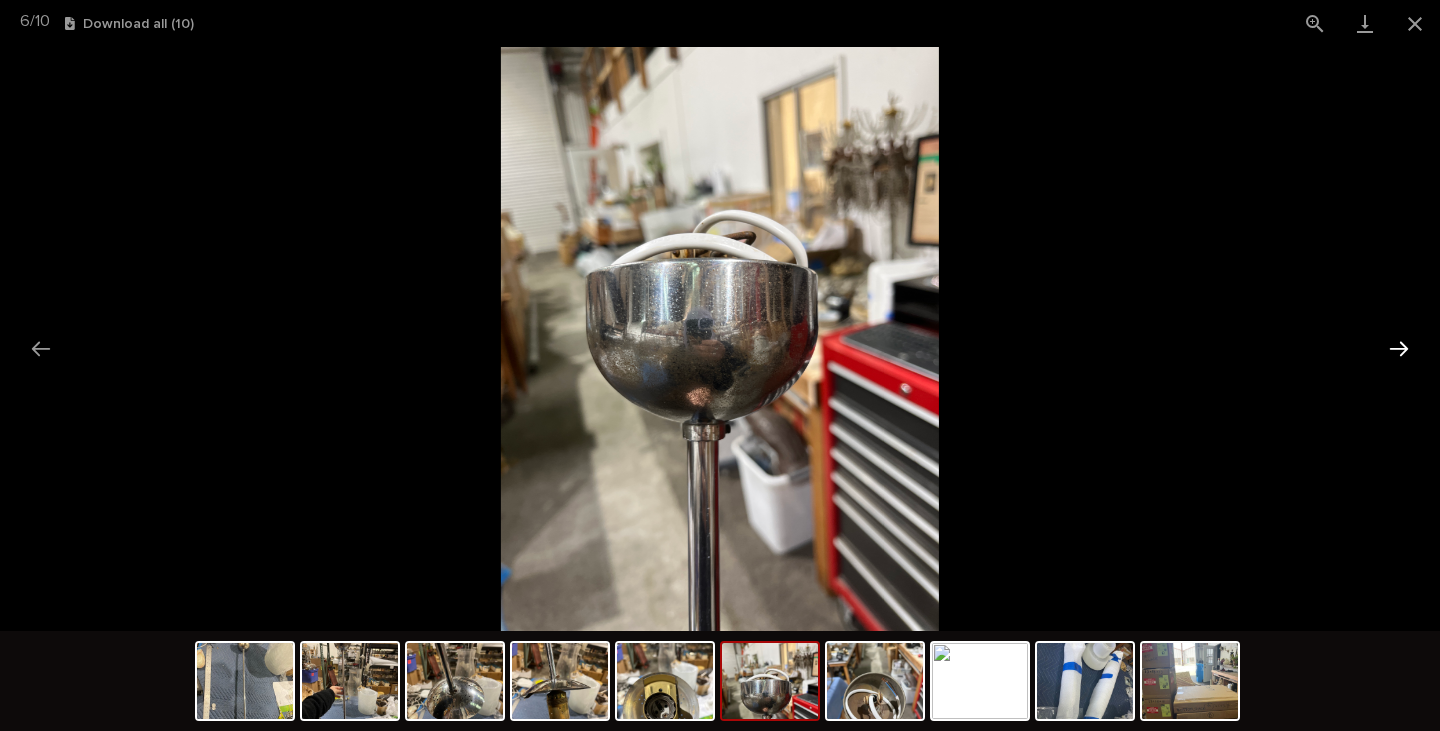 click at bounding box center [1399, 348] 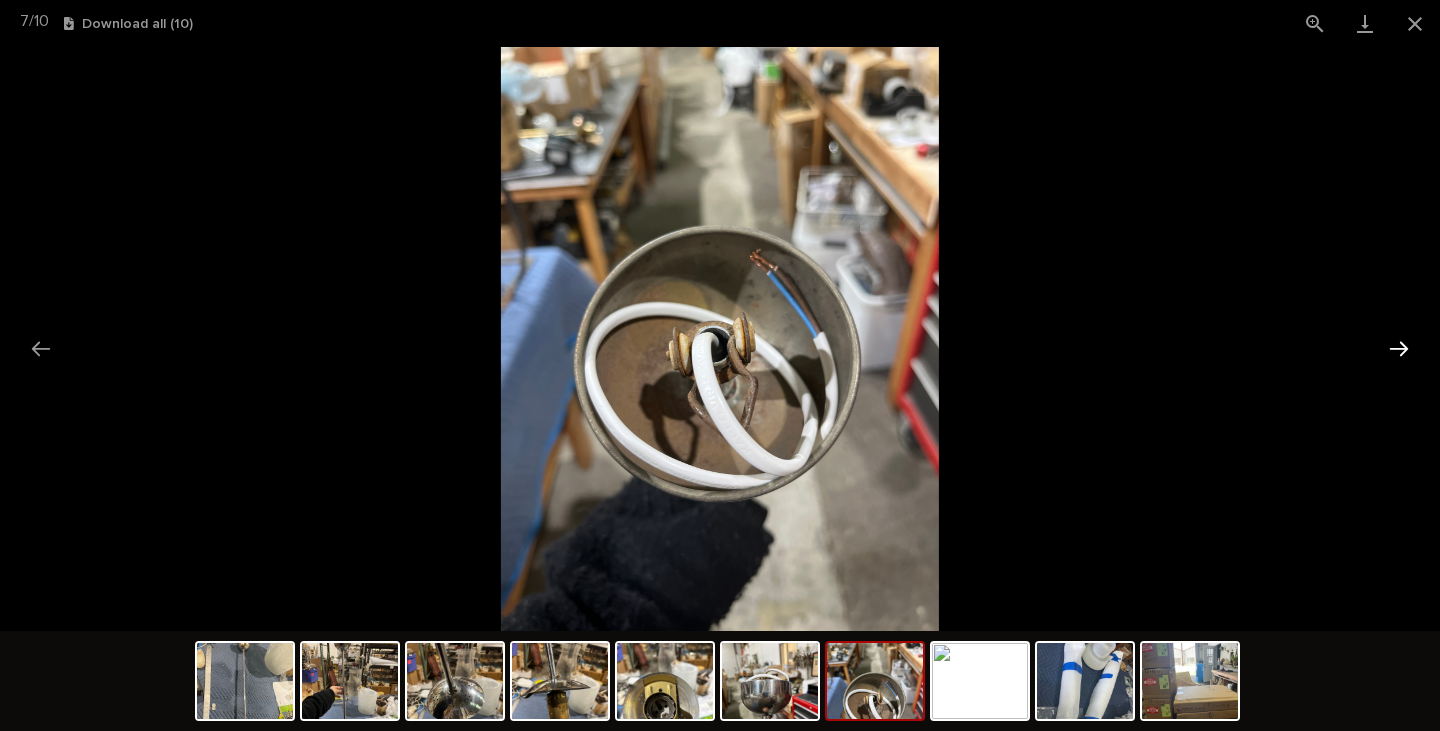 click at bounding box center [1399, 348] 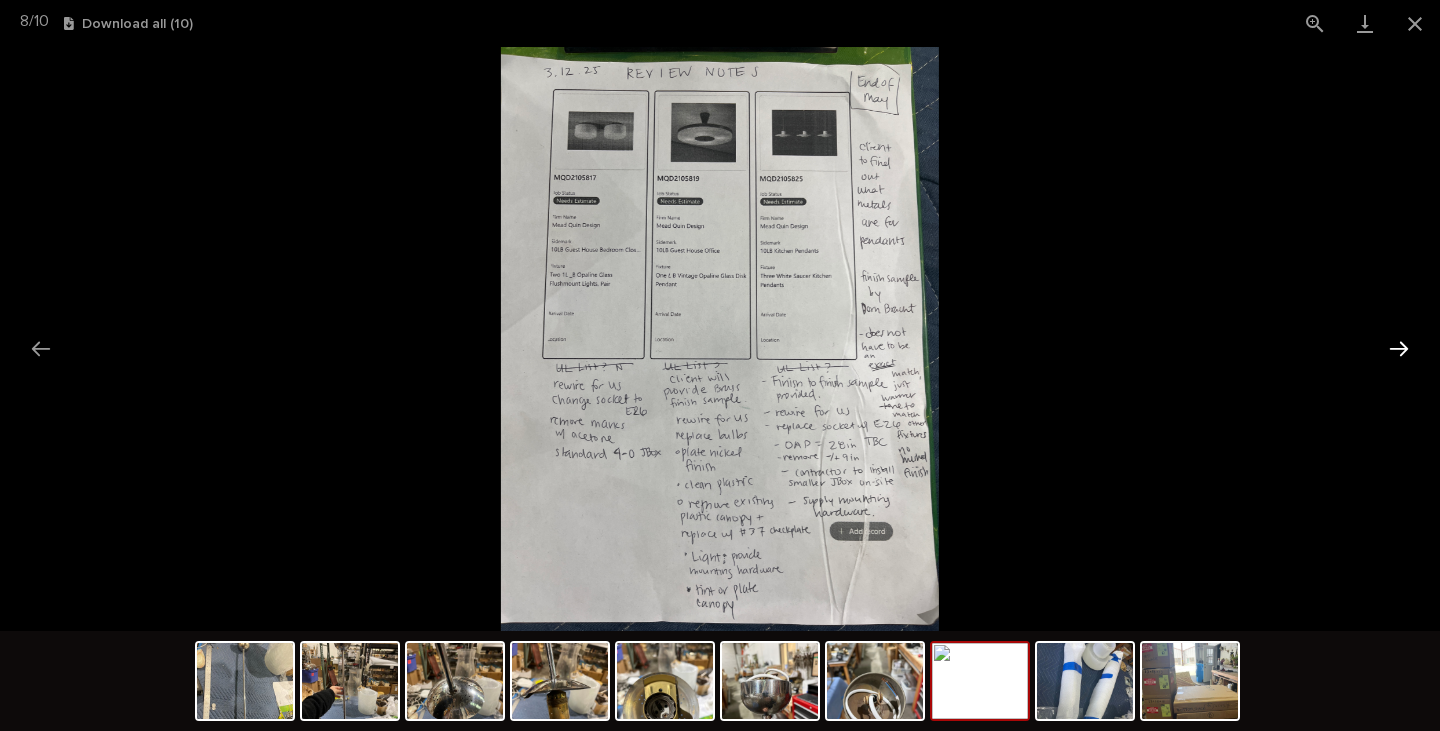 click at bounding box center [1399, 348] 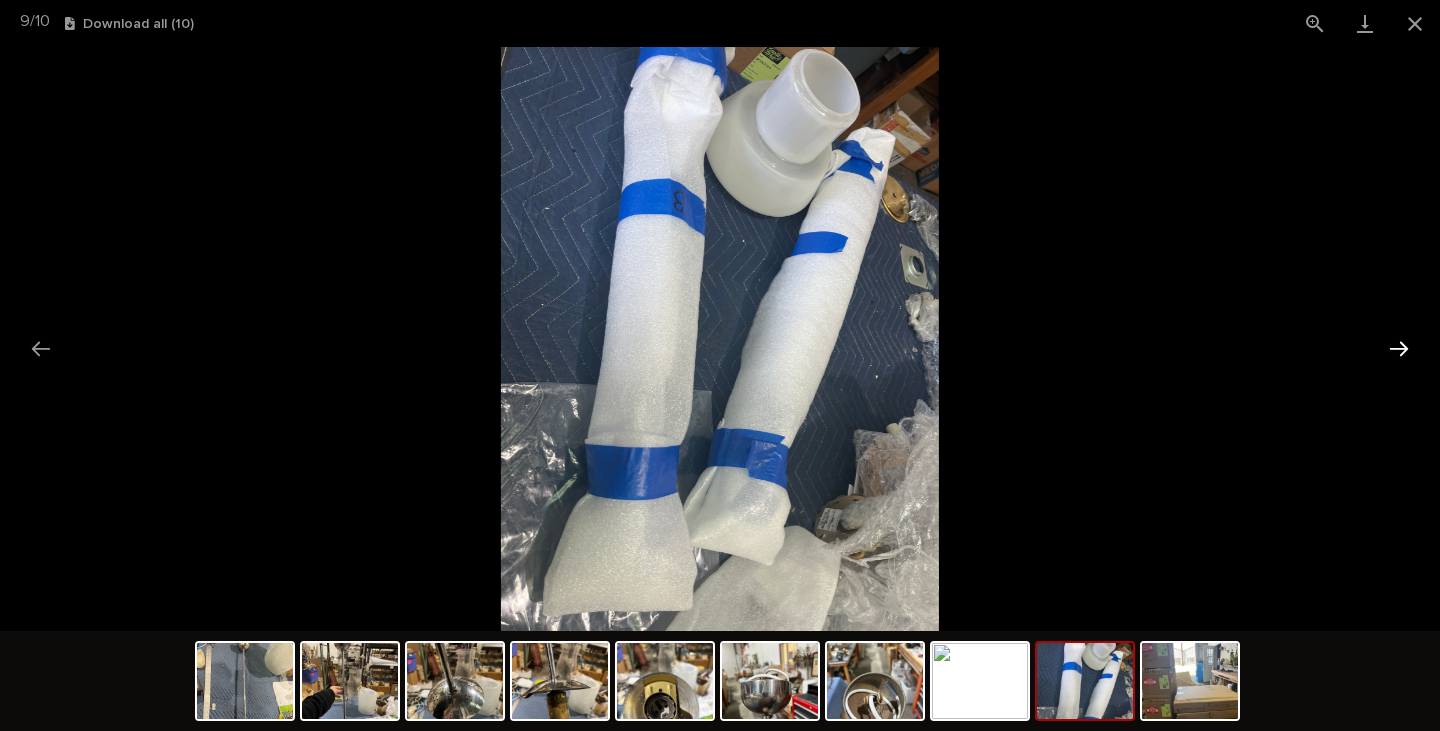 click at bounding box center [1399, 348] 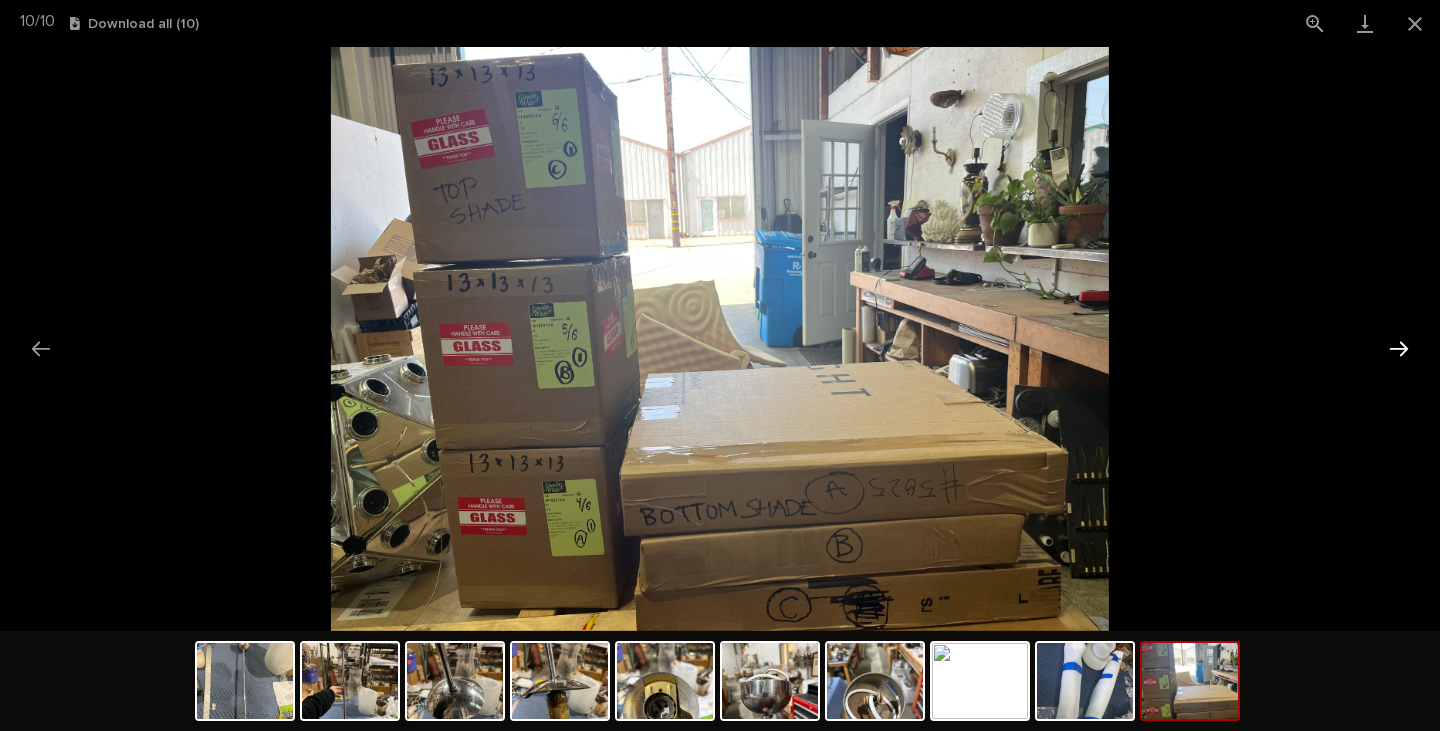 click at bounding box center (1399, 348) 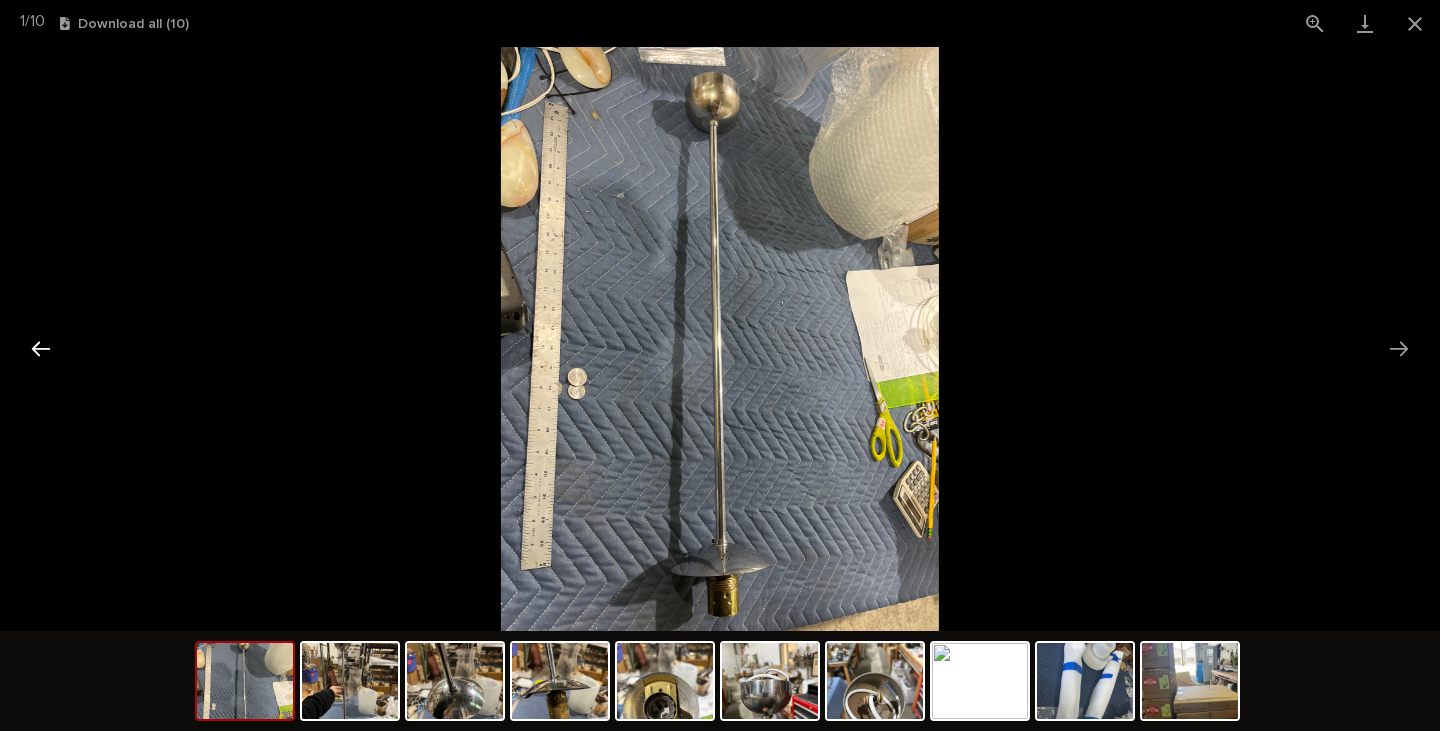 click at bounding box center [41, 348] 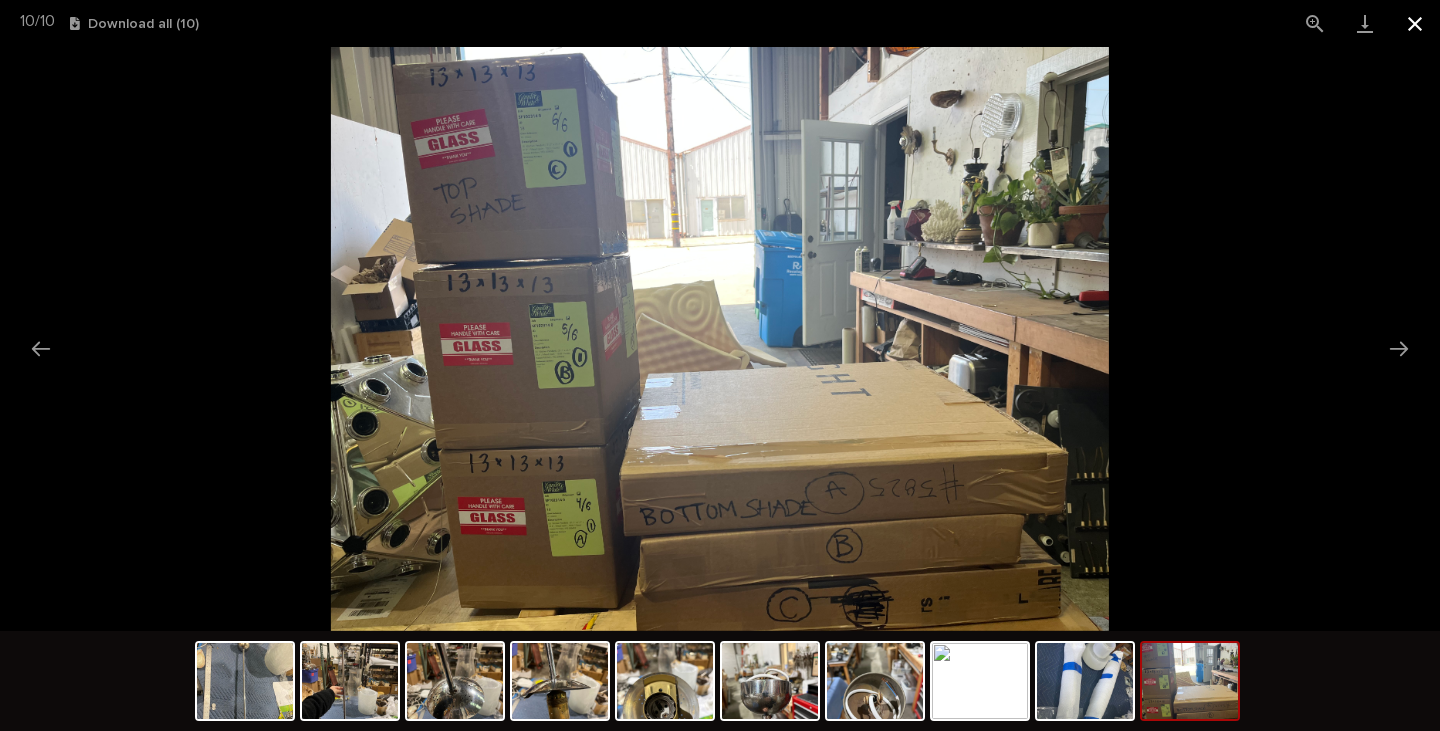 click at bounding box center (1415, 23) 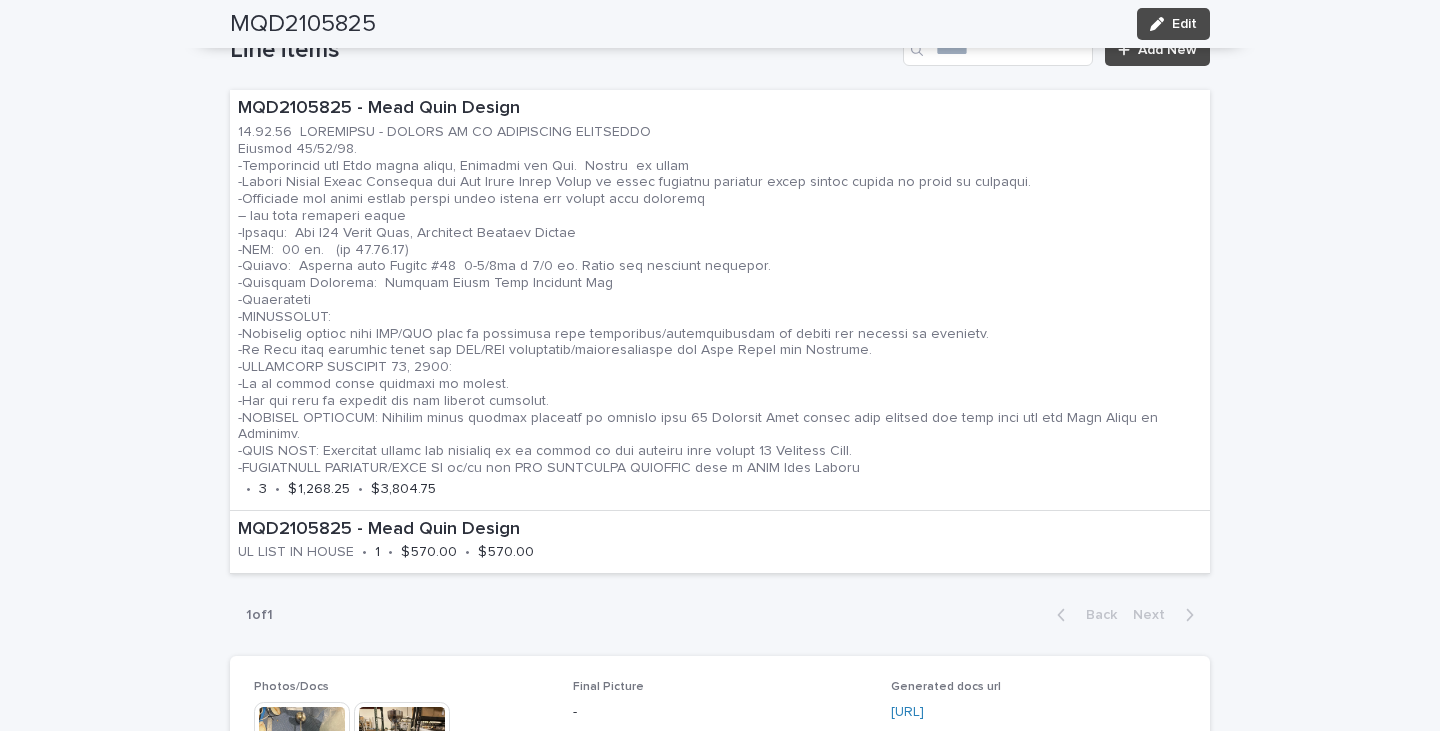 scroll, scrollTop: 1364, scrollLeft: 0, axis: vertical 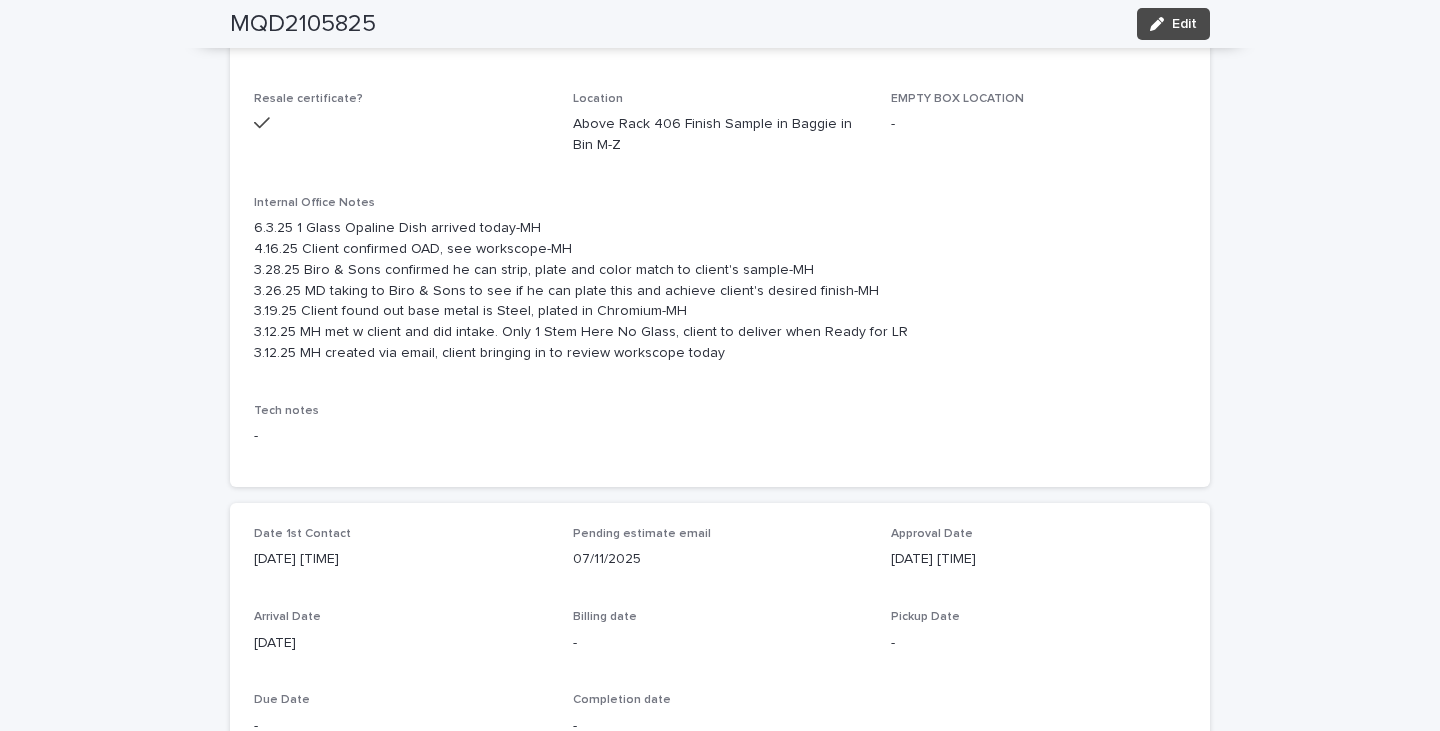 click on "6.3.25 1 Glass Opaline Dish arrived today-MH
4.16.25 Client confirmed OAD, see workscope-MH
3.28.25 Biro confirmed he can strip, plate and color match to client's sample-MH
3.26.25 MD taking to Biro to see if he can plate this and achieve client's desired finish-MH
3.19.25 Client found out base metal is Steel, plated in Chromium-MH
3.12.25 MH met w client and did intake. Only 1 Stem Here No Glass, client to deliver when Ready for LR
3.12.25 MH created via email, client bringing in to review workscope today" at bounding box center [720, 291] 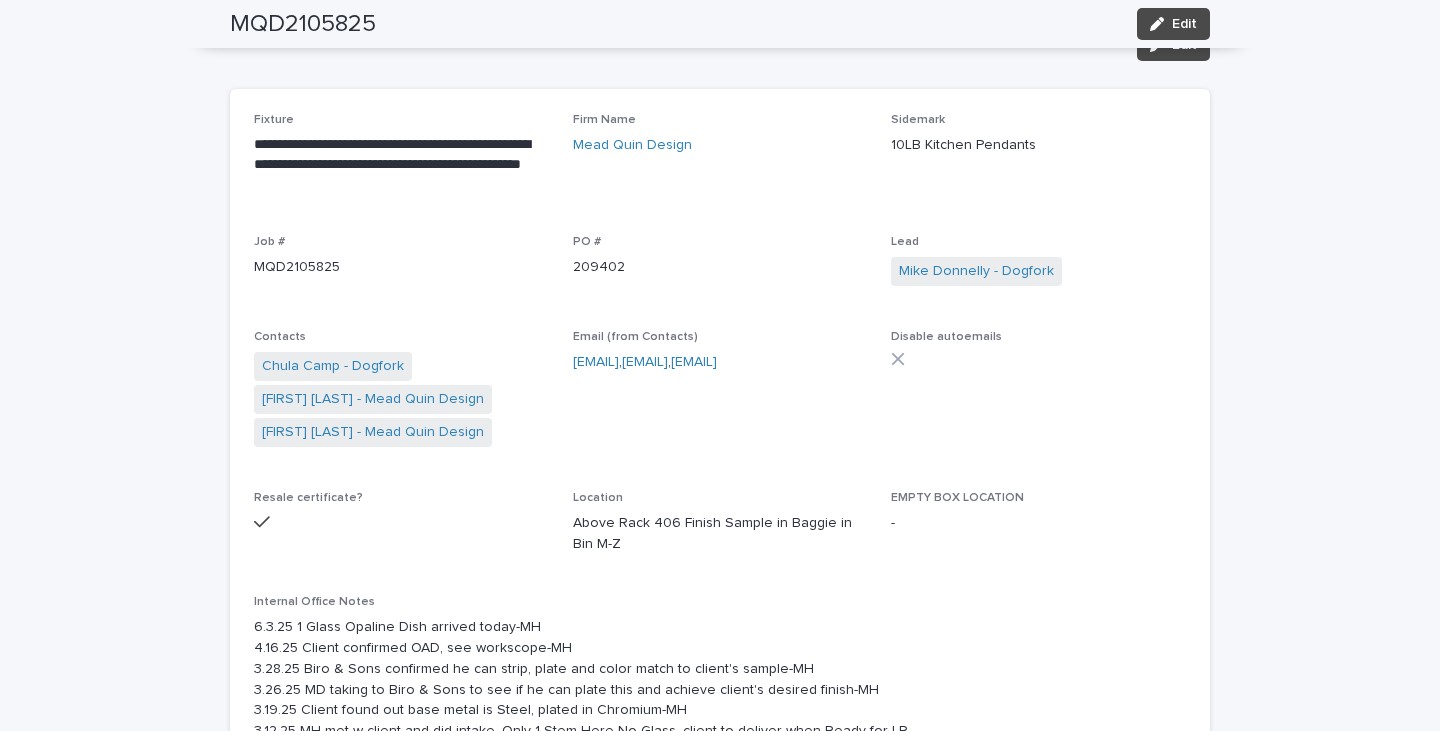 scroll, scrollTop: 0, scrollLeft: 0, axis: both 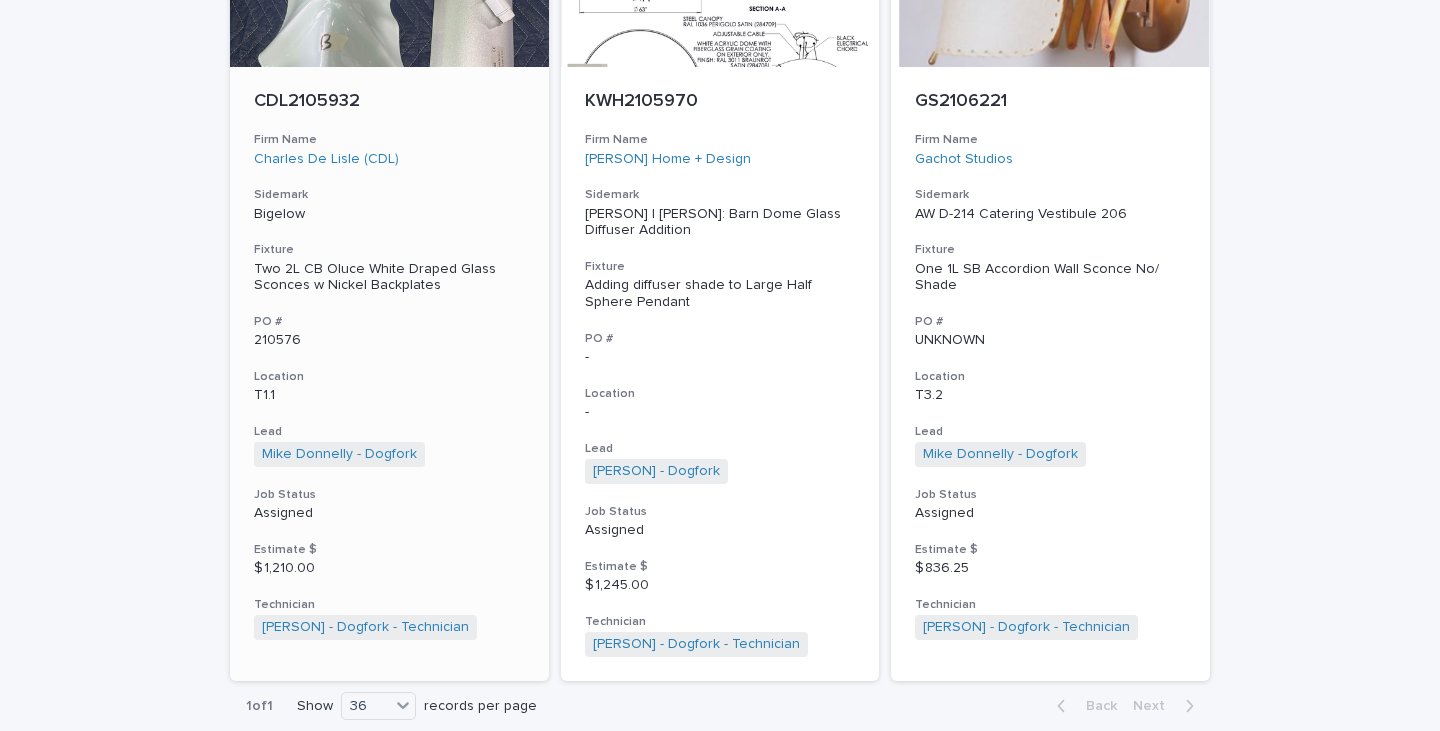 click on "Two 2L CB Oluce White Draped Glass Sconces w Nickel Backplates" at bounding box center (389, 278) 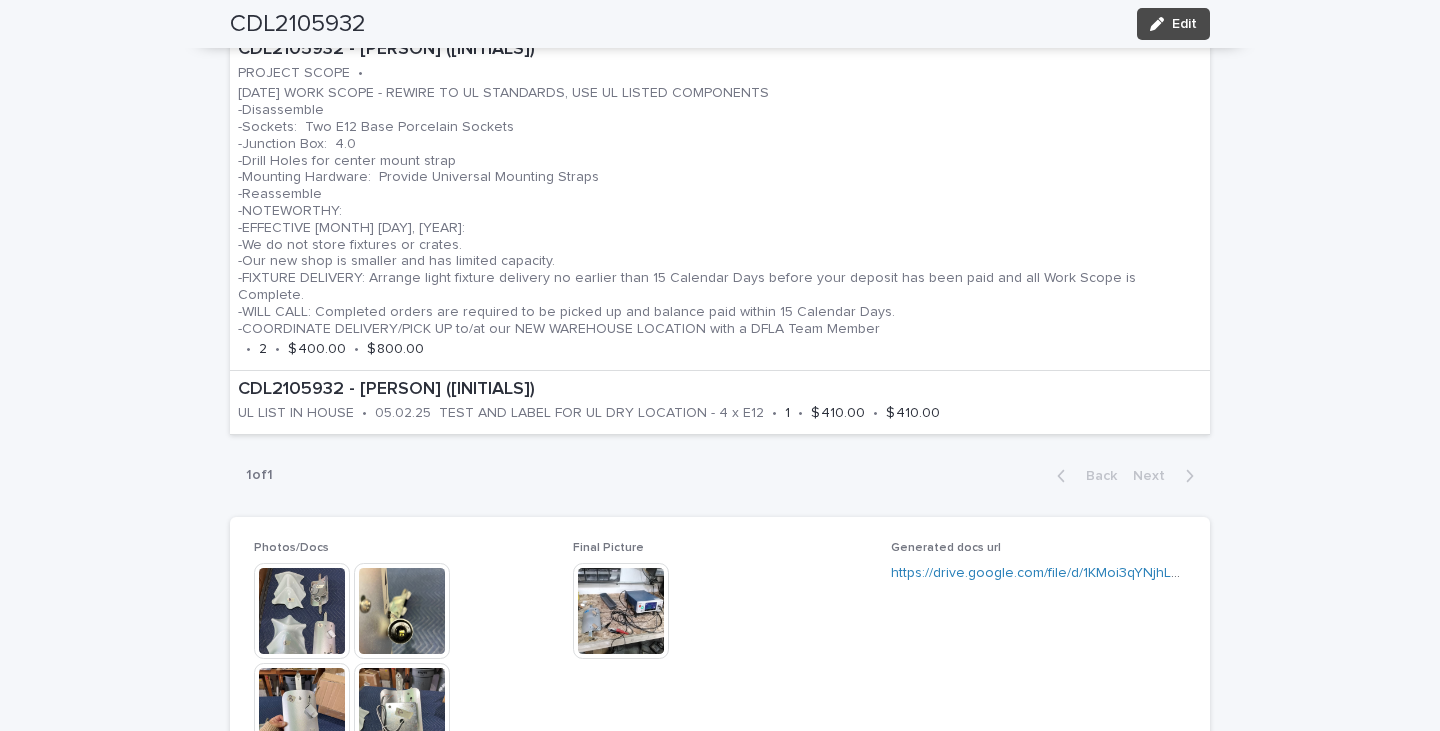 scroll, scrollTop: 1095, scrollLeft: 0, axis: vertical 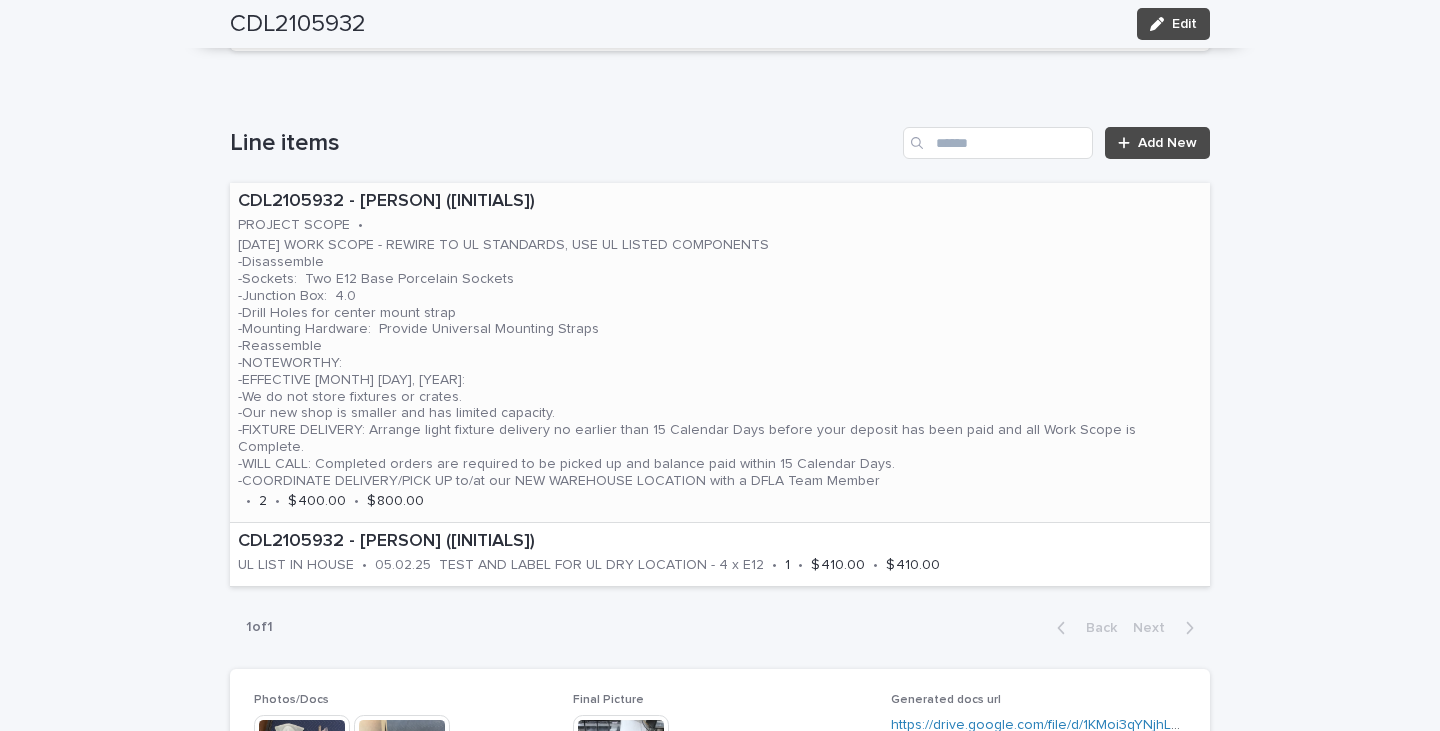 click on "[DATE] WORK SCOPE - REWIRE TO UL STANDARDS, USE UL LISTED COMPONENTS
-Disassemble
-Sockets:  Two E12 Base Porcelain Sockets
-Junction Box:  4.0
-Drill Holes for center mount strap
-Mounting Hardware:  Provide Universal Mounting Straps
-Reassemble
-NOTEWORTHY:
-EFFECTIVE [MONTH] [DAY], [YEAR]:
-We do not store fixtures or crates.
-Our new shop is smaller and has limited capacity.
-FIXTURE DELIVERY: Arrange light fixture delivery no earlier than 15 Calendar Days before your deposit has been paid and all Work Scope is Complete.
-WILL CALL: Completed orders are required to be picked up and balance paid within 15 Calendar Days.
-COORDINATE DELIVERY/PICK UP to/at our NEW WAREHOUSE LOCATION with a DFLA Team Member" at bounding box center [720, 363] 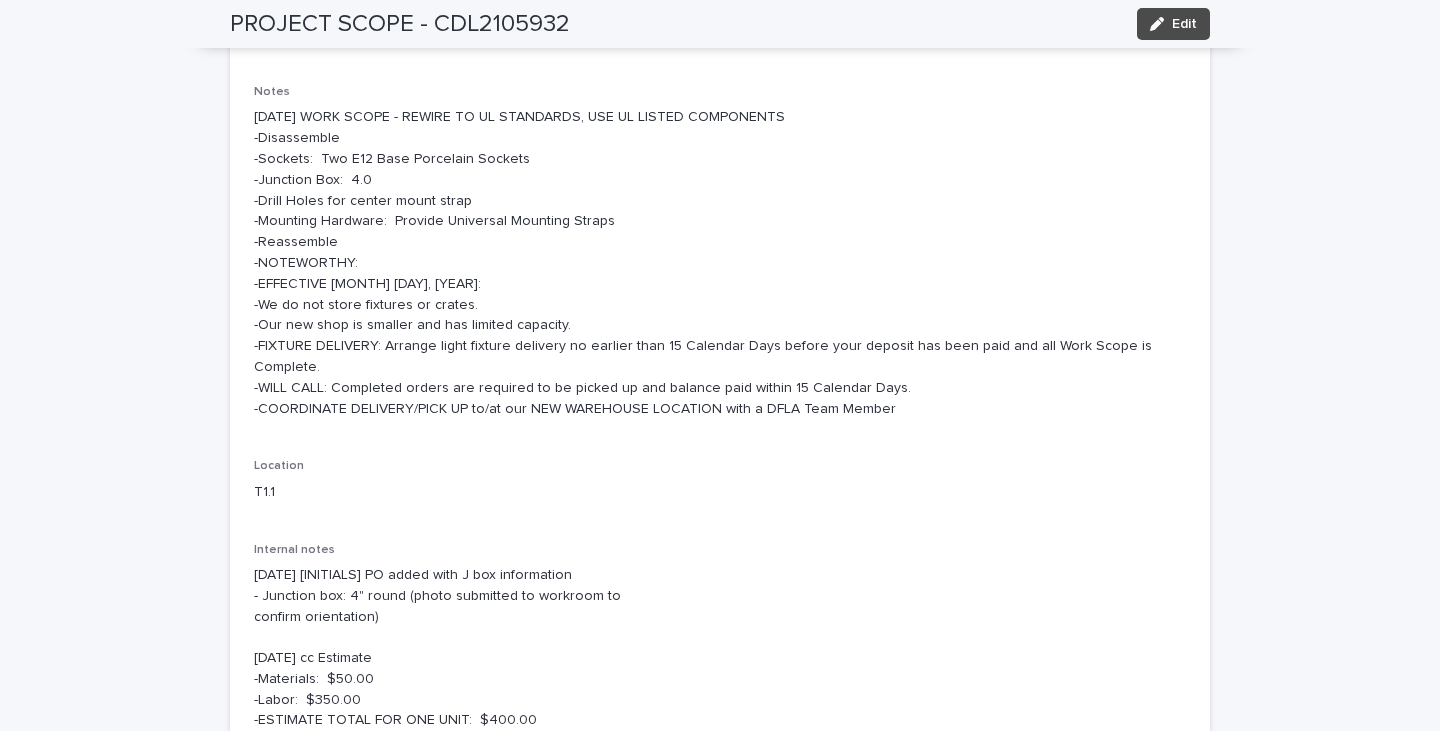 scroll, scrollTop: 77, scrollLeft: 0, axis: vertical 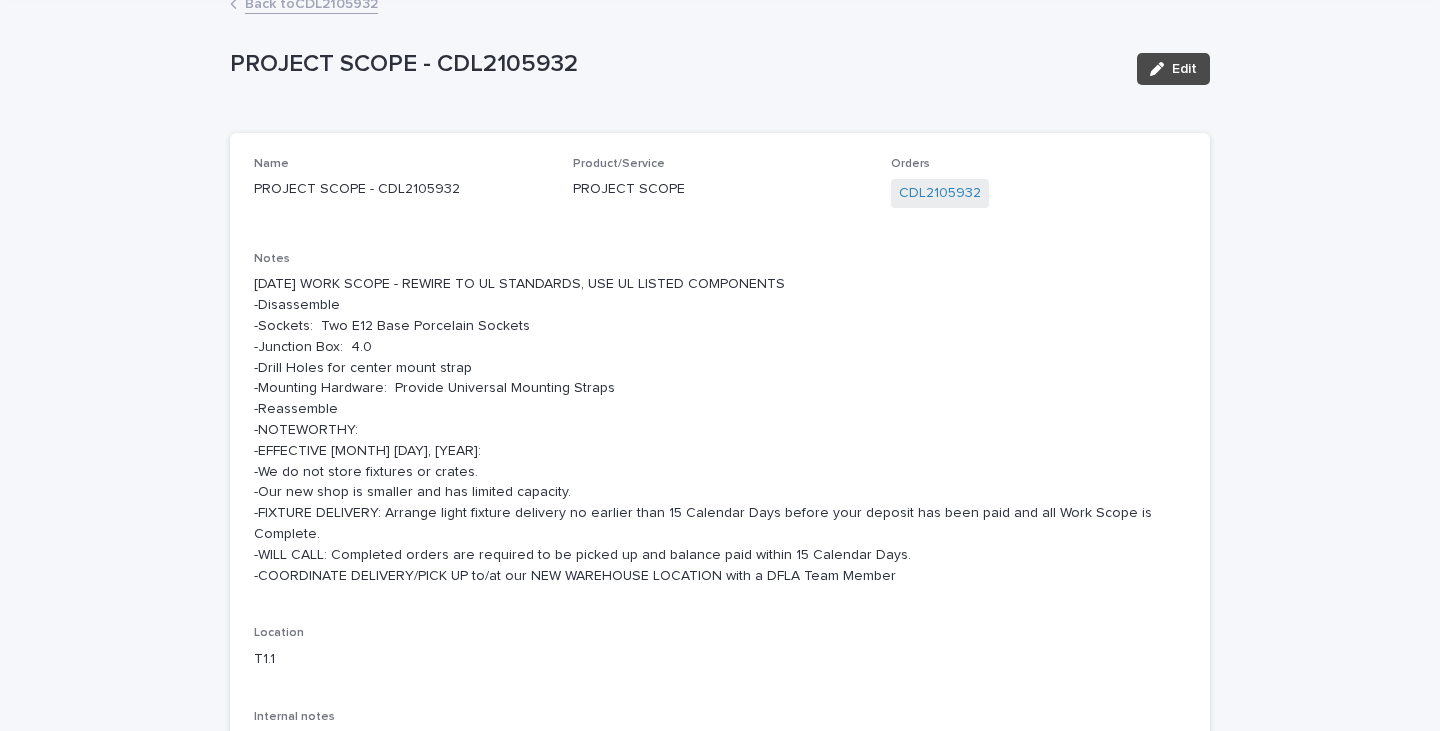 click on "Back to  CDL2105932" at bounding box center [311, 2] 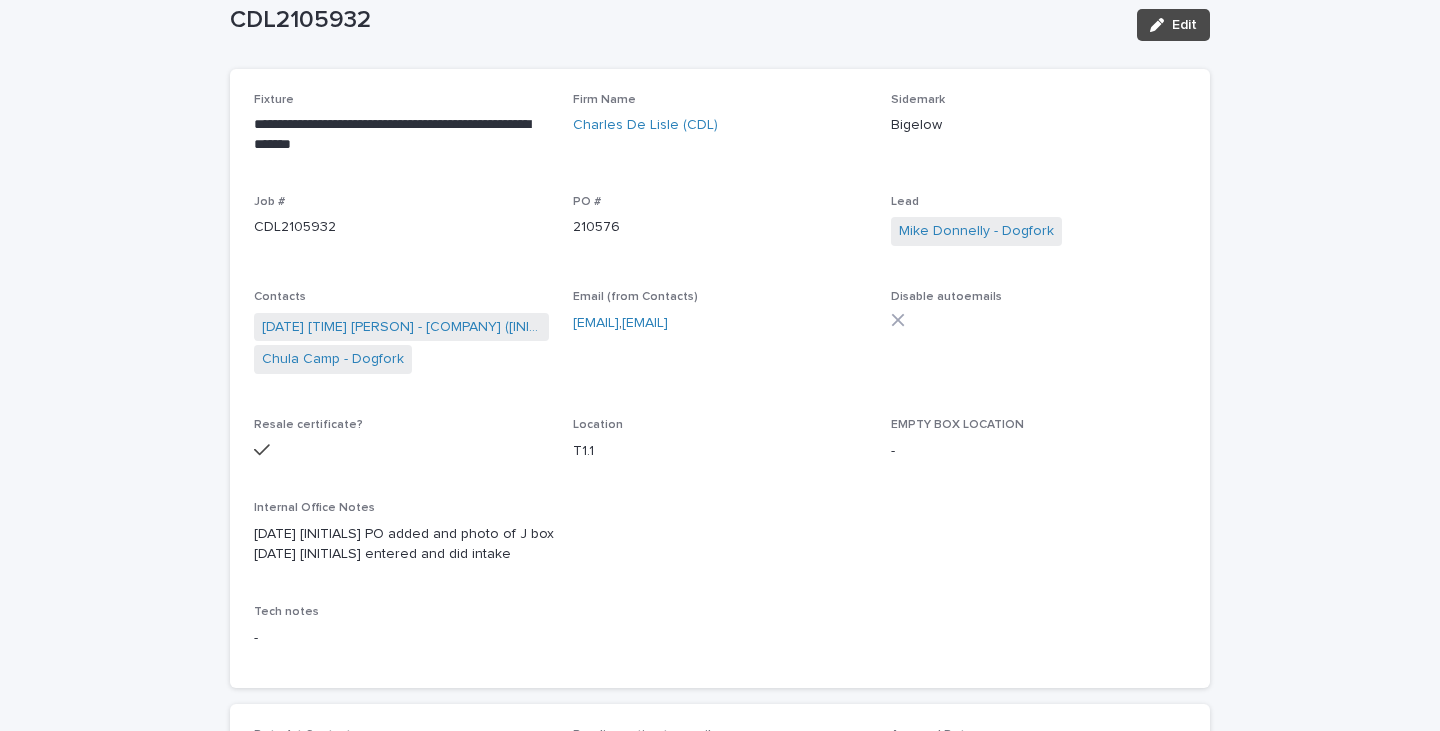 scroll, scrollTop: 364, scrollLeft: 0, axis: vertical 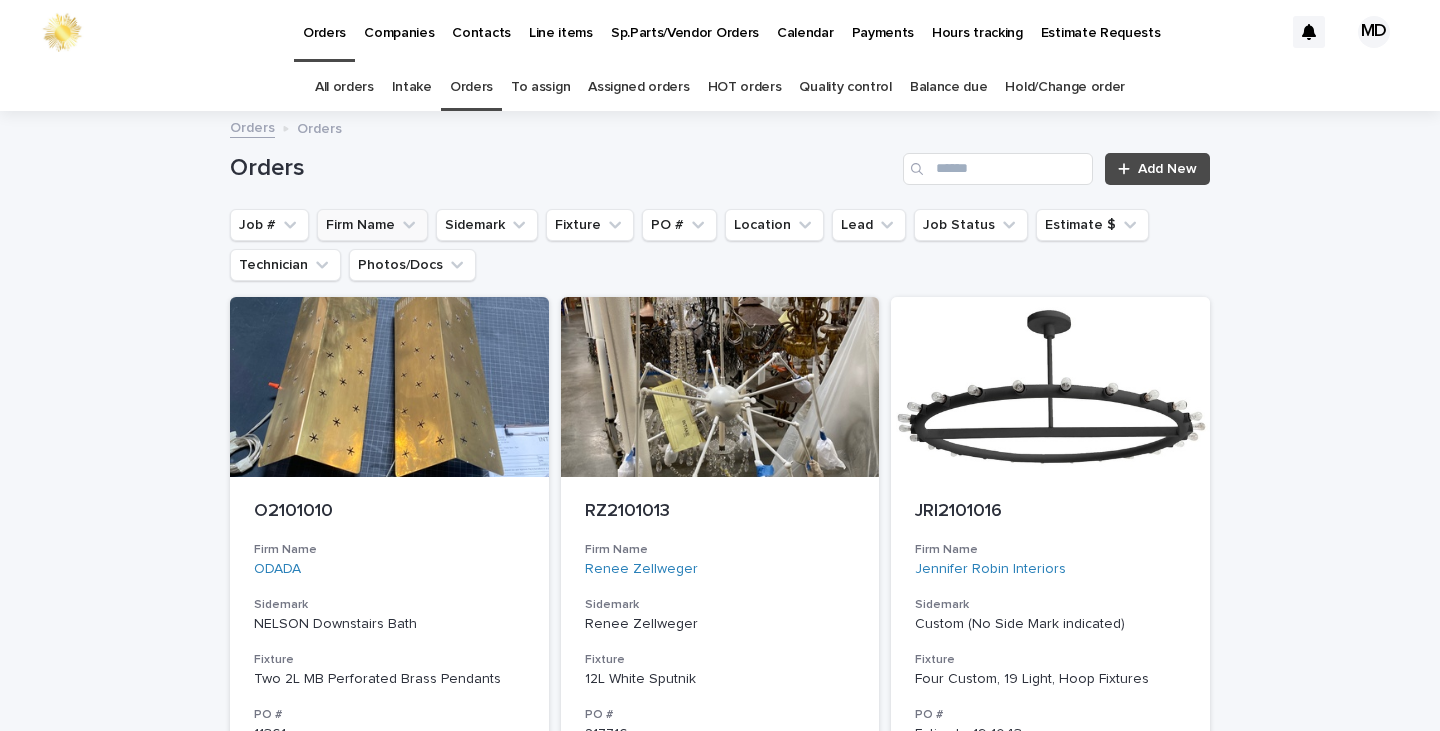 click on "Firm Name" at bounding box center [372, 225] 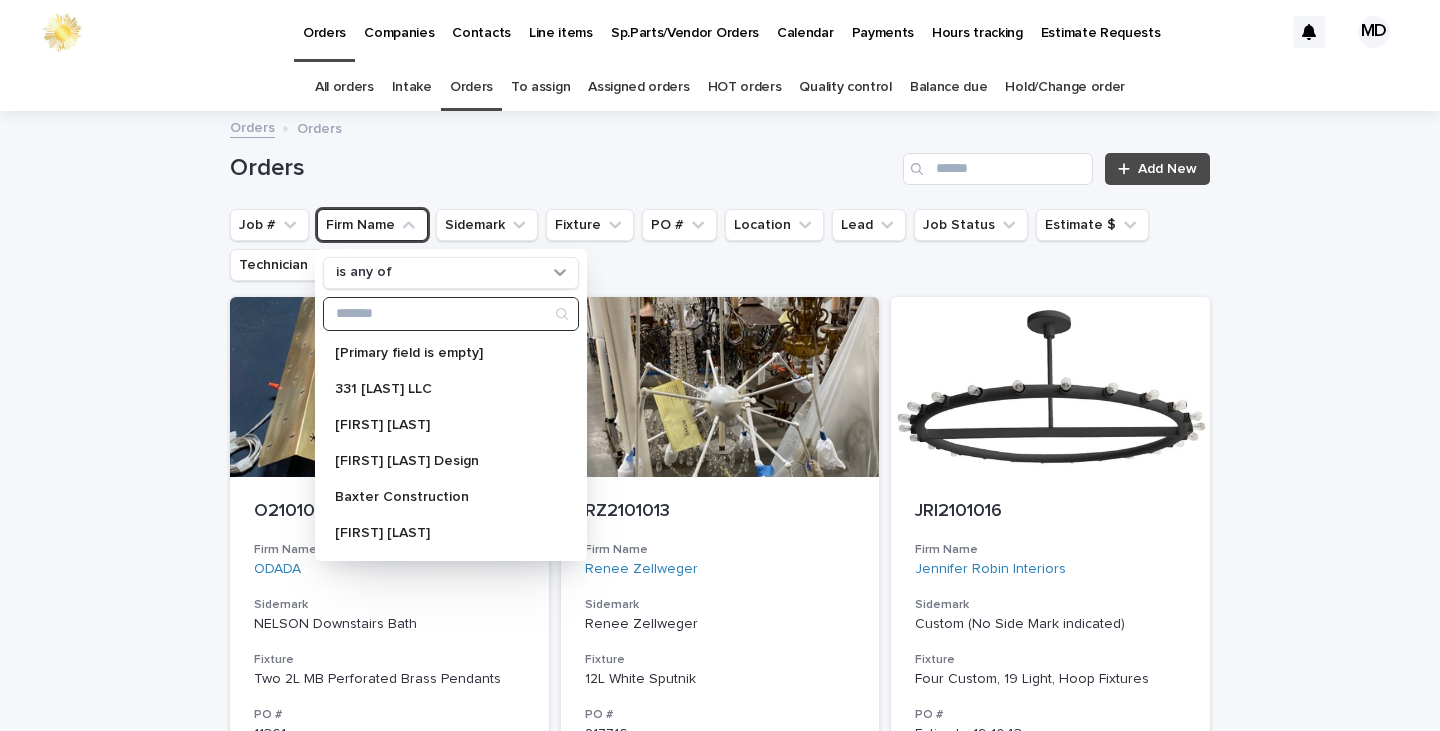 click at bounding box center (451, 314) 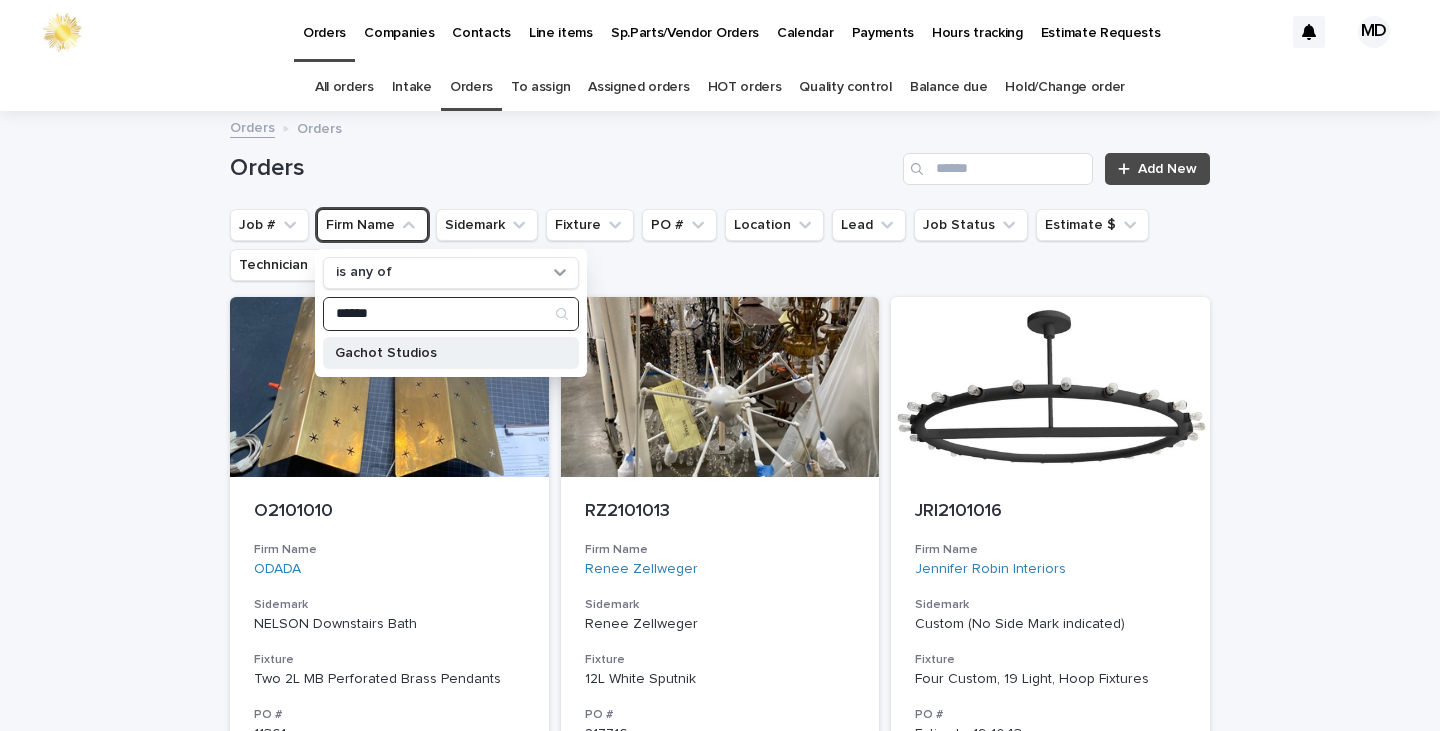 type on "******" 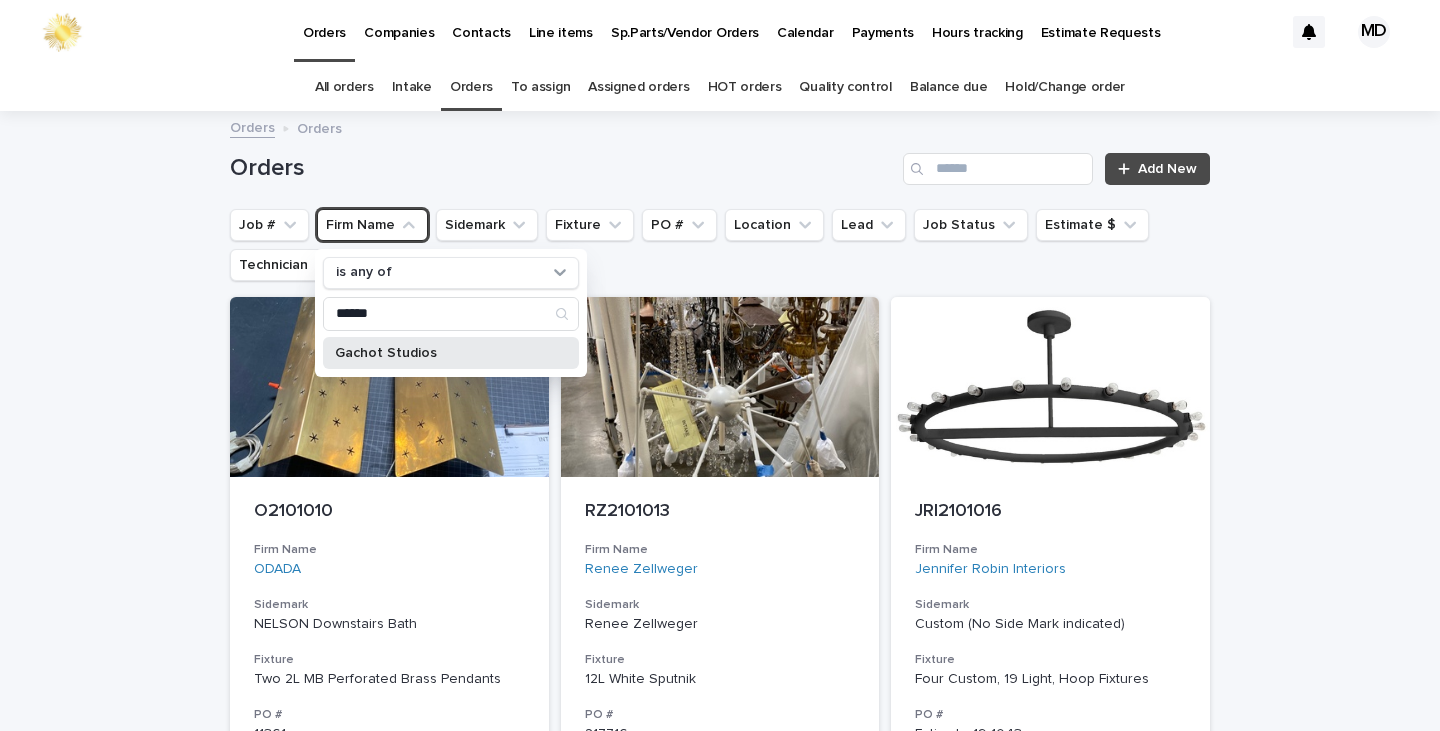 click on "Gachot Studios" at bounding box center (441, 353) 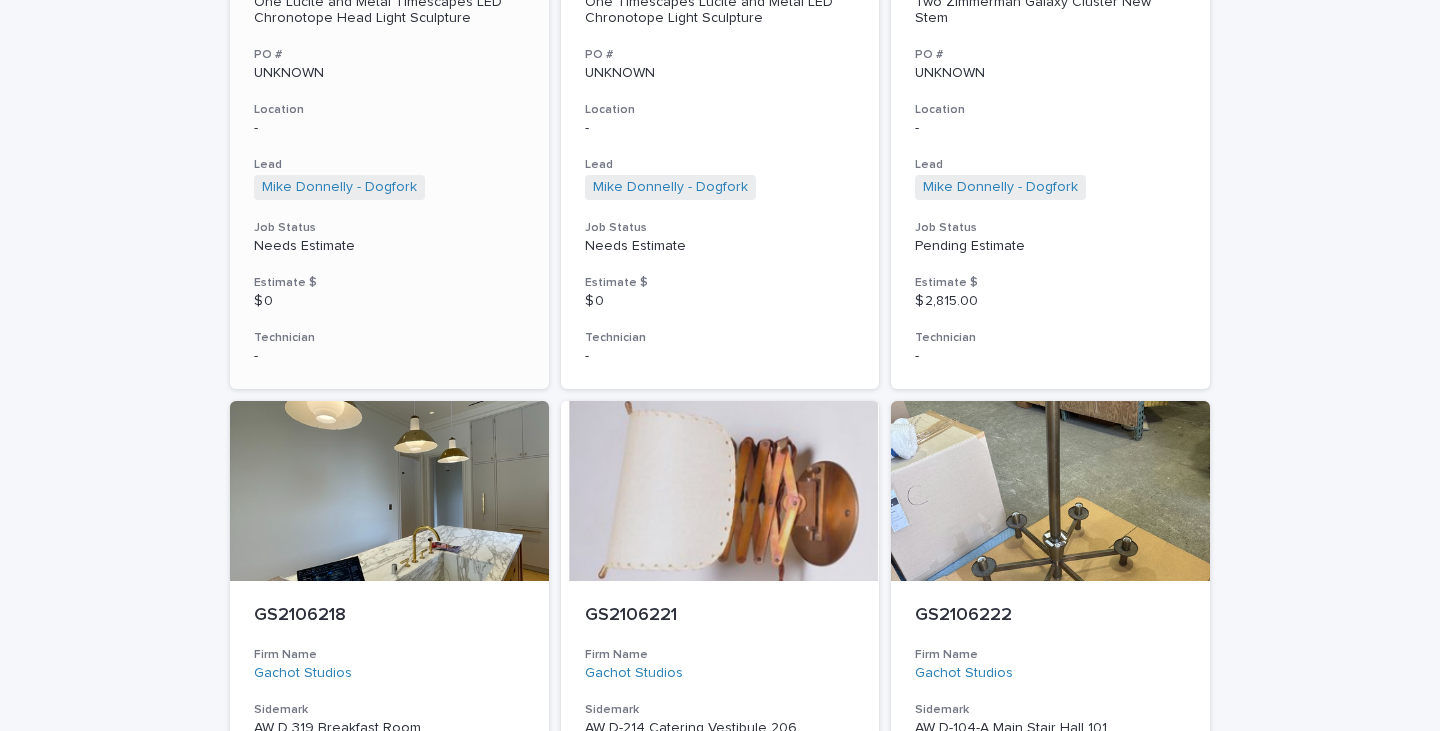 scroll, scrollTop: 5000, scrollLeft: 0, axis: vertical 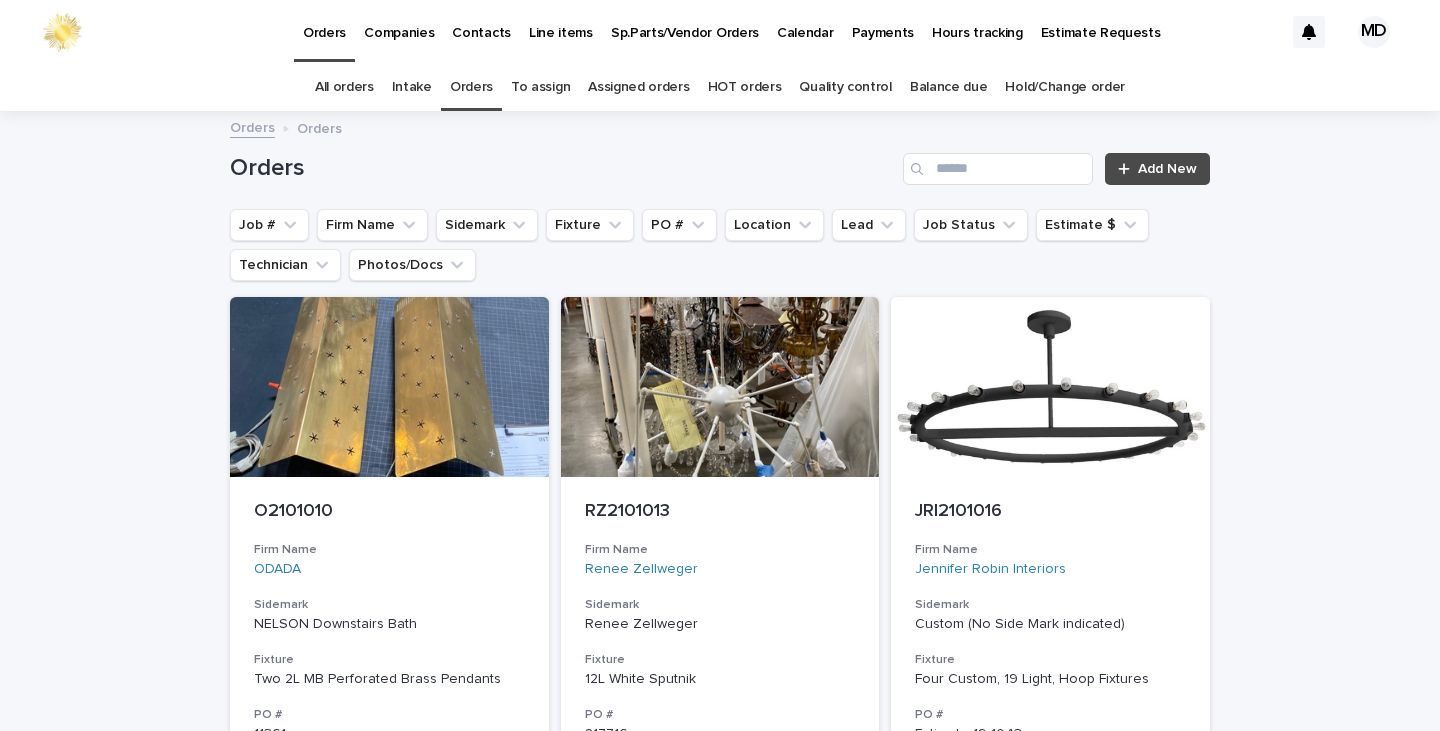 click on "Orders Companies Contacts Line items Sp.Parts/Vendor Orders Calendar Payments Hours tracking Estimate Requests" at bounding box center [688, 32] 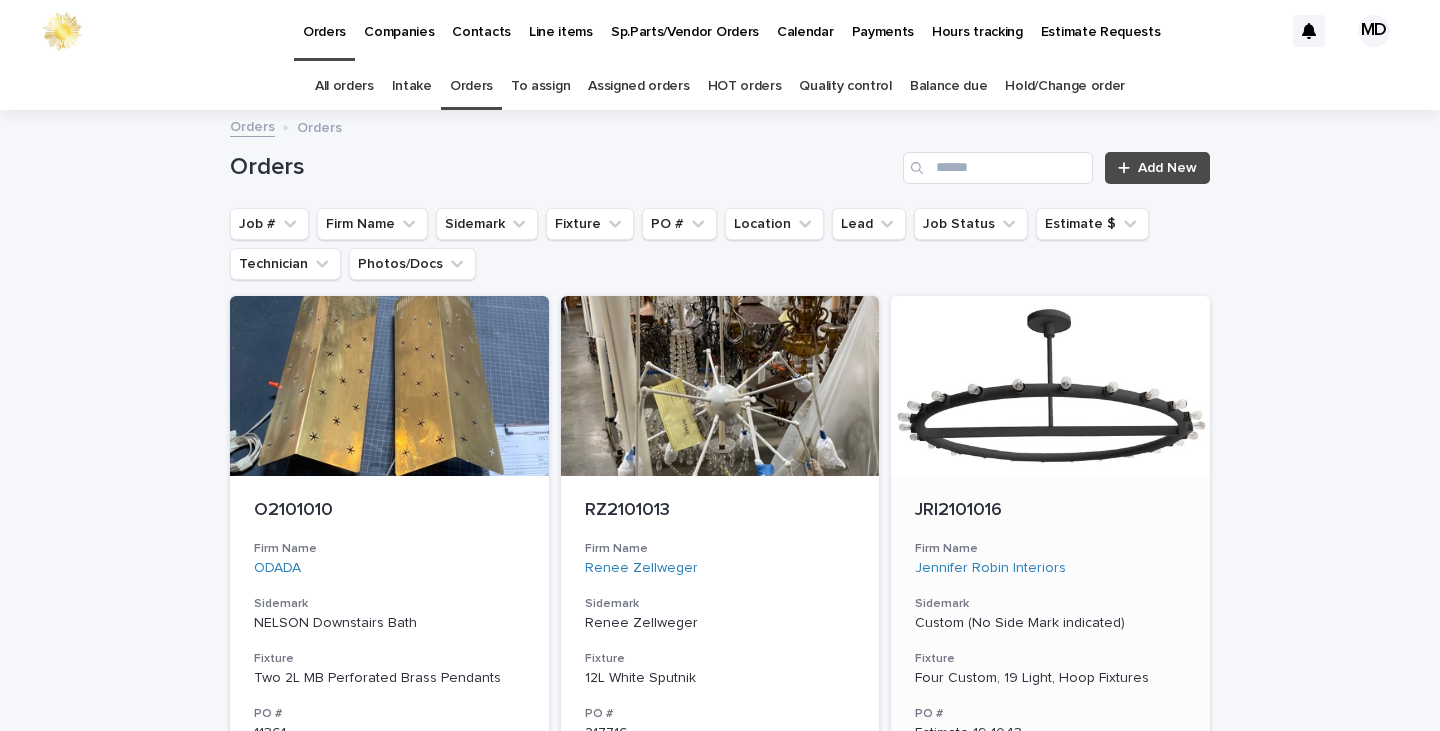 scroll, scrollTop: 0, scrollLeft: 0, axis: both 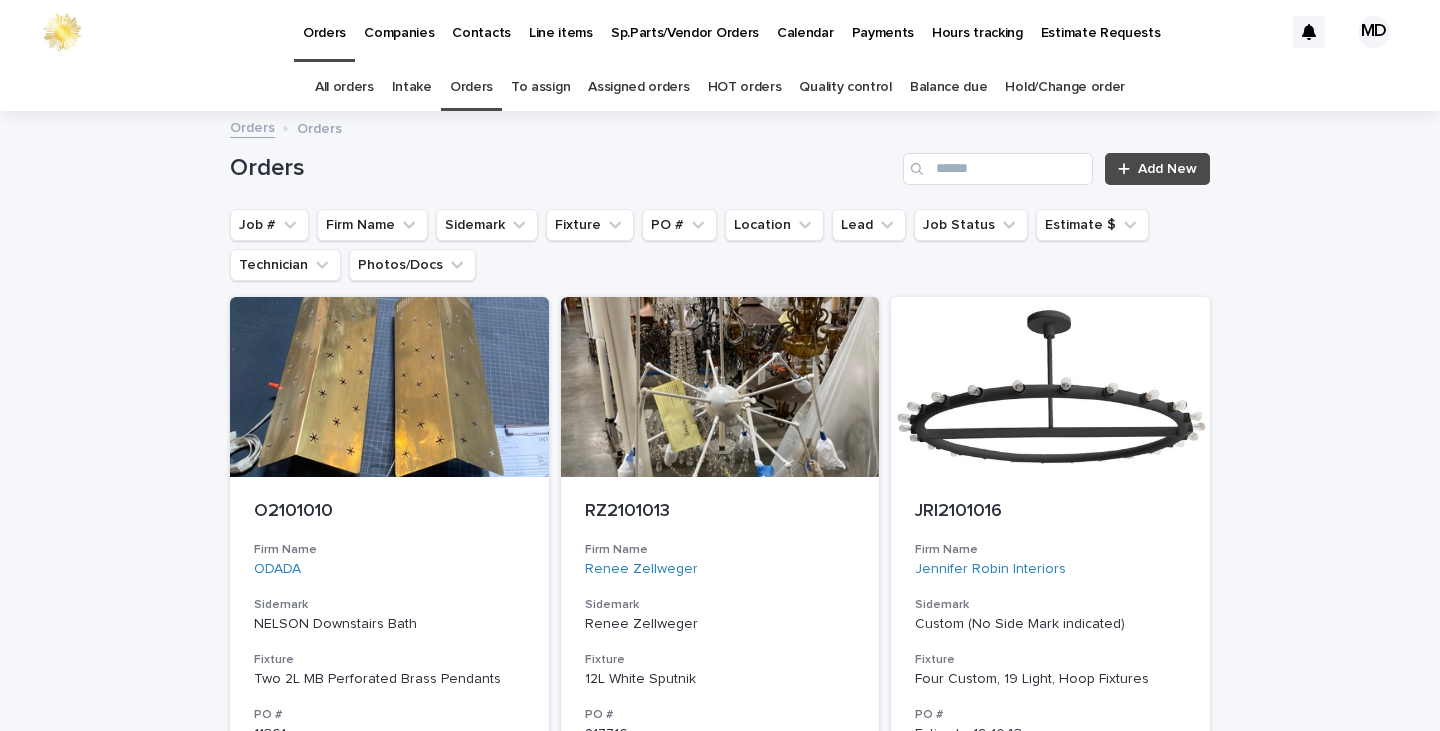 click on "Loading... Saving… Loading... Saving… Orders Add New Job # Firm Name Sidemark Fixture PO # Location Lead Job Status Estimate $ Technician Photos/Docs O2101010 Firm Name ODADA   Sidemark NELSON Downstairs Bath Fixture Two 2L MB Perforated Brass Pendants
PO # 11361 Location T1.2 Lead   -    + 0 Job Status Completed Estimate $ $ 800.00 Technician Ronald Orellana - Dogfork - Technician   + 0 RZ2101013 Firm Name Renee Zellweger   Sidemark Renee Zellweger Fixture 12L White Sputnik
PO # 217716 Location Main Grid / Davidson Lead Mike Donnelly - Dogfork   + 0 Job Status Completed Estimate $ $ 360.00 Technician Oscar Hernandez Miranda - Dogfork - Technician   + 0 JRI2101016 Firm Name Jennifer Robin Interiors   Sidemark Custom (No Side Mark indicated) Fixture Four Custom, 19 Light, Hoop Fixtures
PO # Estimate 19-1043 Location T5.2 Lead Beth Ahlstrand - Dogfork   + 0 Job Status Completed Estimate $ $ 0 Technician Ronald Orellana - Dogfork - Technician   + 0 KFI2101017 Firm Name Ken Fulk Inc KFI   Sidemark" at bounding box center [720, 4948] 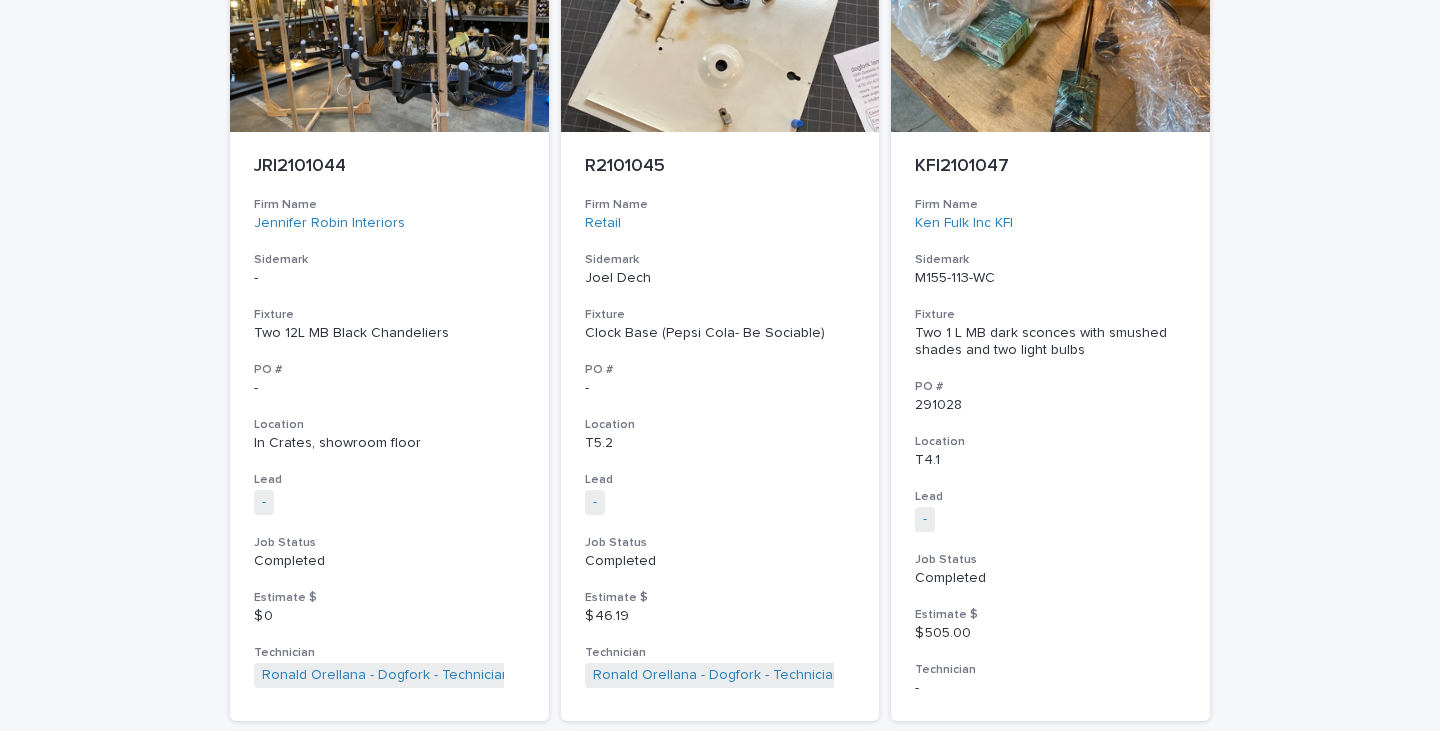 scroll, scrollTop: 8066, scrollLeft: 0, axis: vertical 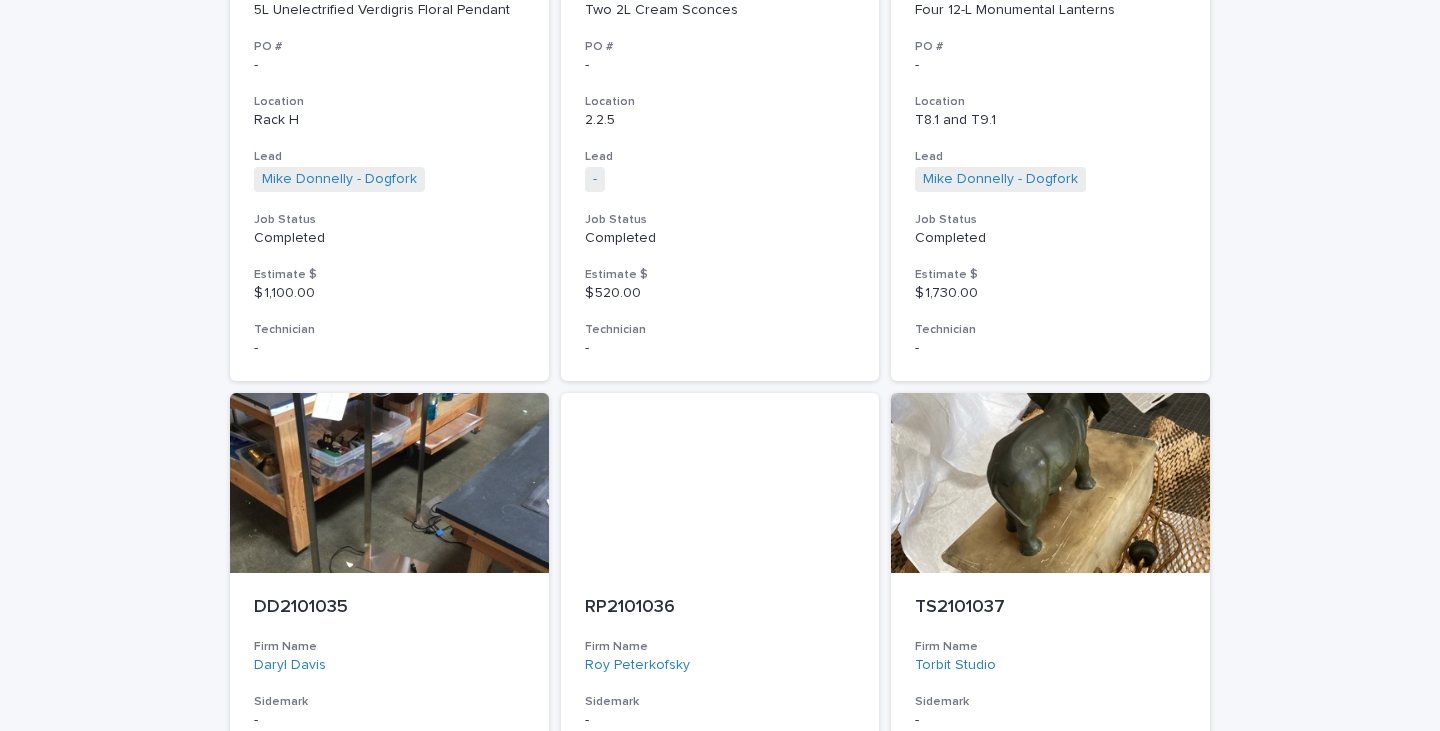 click on "Loading... Saving… Loading... Saving… Orders Add New Job # Firm Name Sidemark Fixture PO # Location Lead Job Status Estimate $ Technician Photos/Docs O2101010 Firm Name ODADA   Sidemark NELSON Downstairs Bath Fixture Two 2L MB Perforated Brass Pendants
PO # 11361 Location T1.2 Lead   -    + 0 Job Status Completed Estimate $ $ 800.00 Technician Ronald Orellana - Dogfork - Technician   + 0 RZ2101013 Firm Name Renee Zellweger   Sidemark Renee Zellweger Fixture 12L White Sputnik
PO # 217716 Location Main Grid / Davidson Lead Mike Donnelly - Dogfork   + 0 Job Status Completed Estimate $ $ 360.00 Technician Oscar Hernandez Miranda - Dogfork - Technician   + 0 JRI2101016 Firm Name Jennifer Robin Interiors   Sidemark Custom (No Side Mark indicated) Fixture Four Custom, 19 Light, Hoop Fixtures
PO # Estimate 19-1043 Location T5.2 Lead Beth Ahlstrand - Dogfork   + 0 Job Status Completed Estimate $ $ 0 Technician Ronald Orellana - Dogfork - Technician   + 0 KFI2101017 Firm Name Ken Fulk Inc KFI   Sidemark" at bounding box center [720, -407] 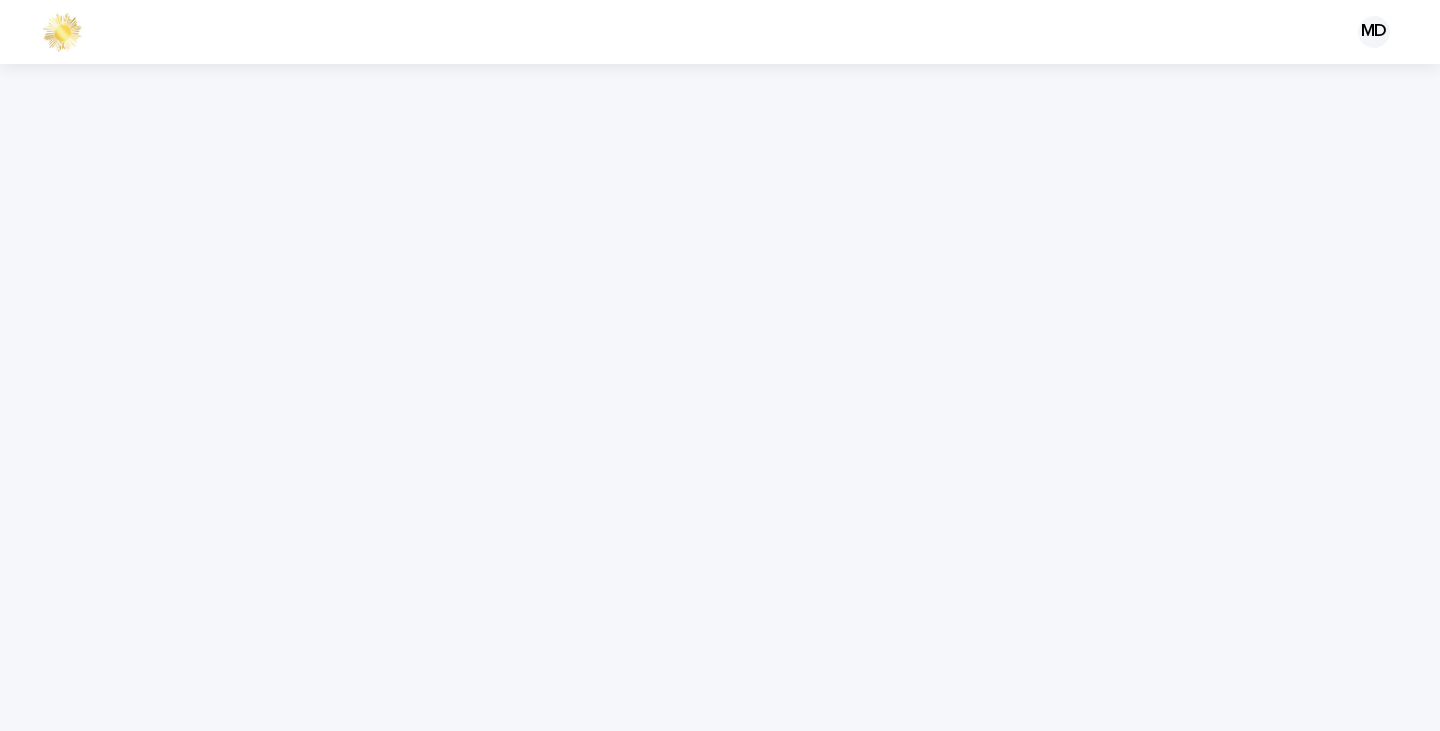 scroll, scrollTop: 0, scrollLeft: 0, axis: both 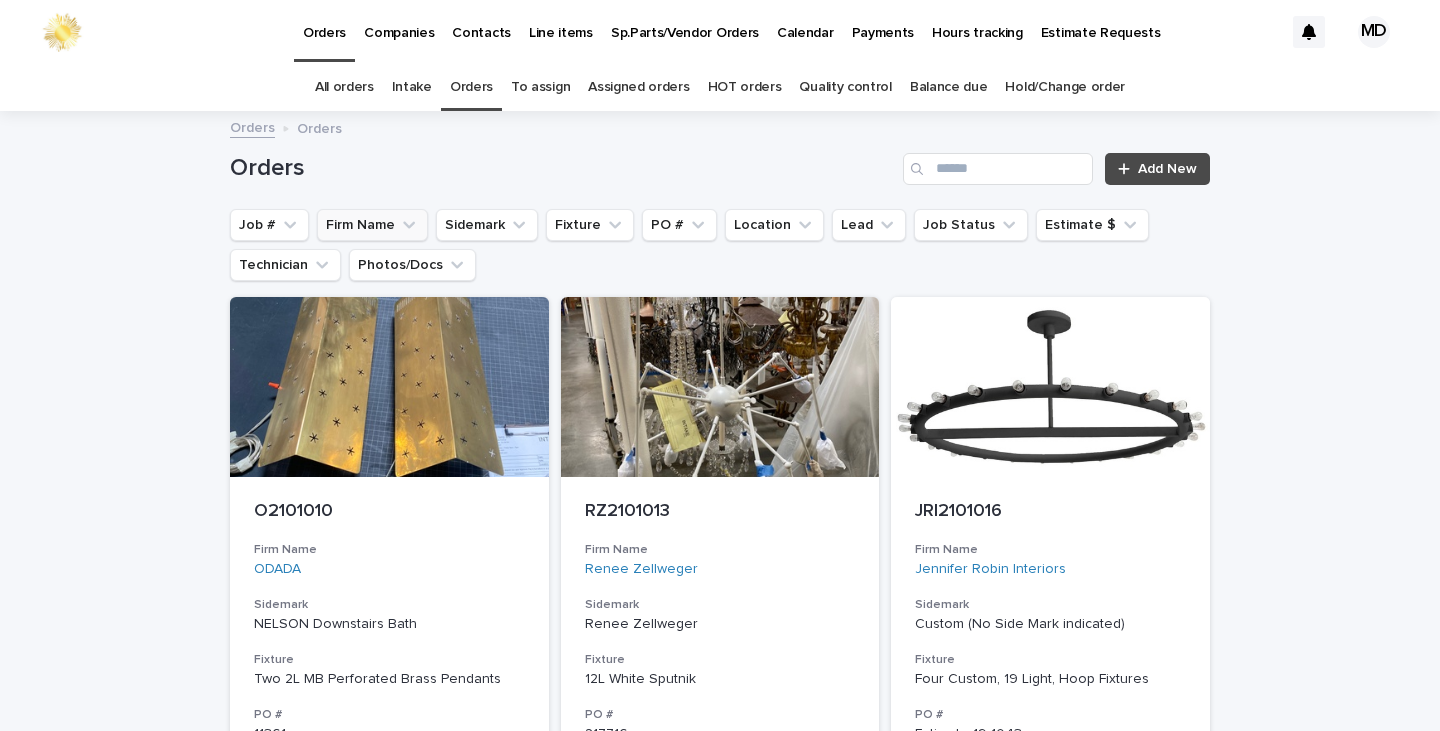 click on "Firm Name" at bounding box center (372, 225) 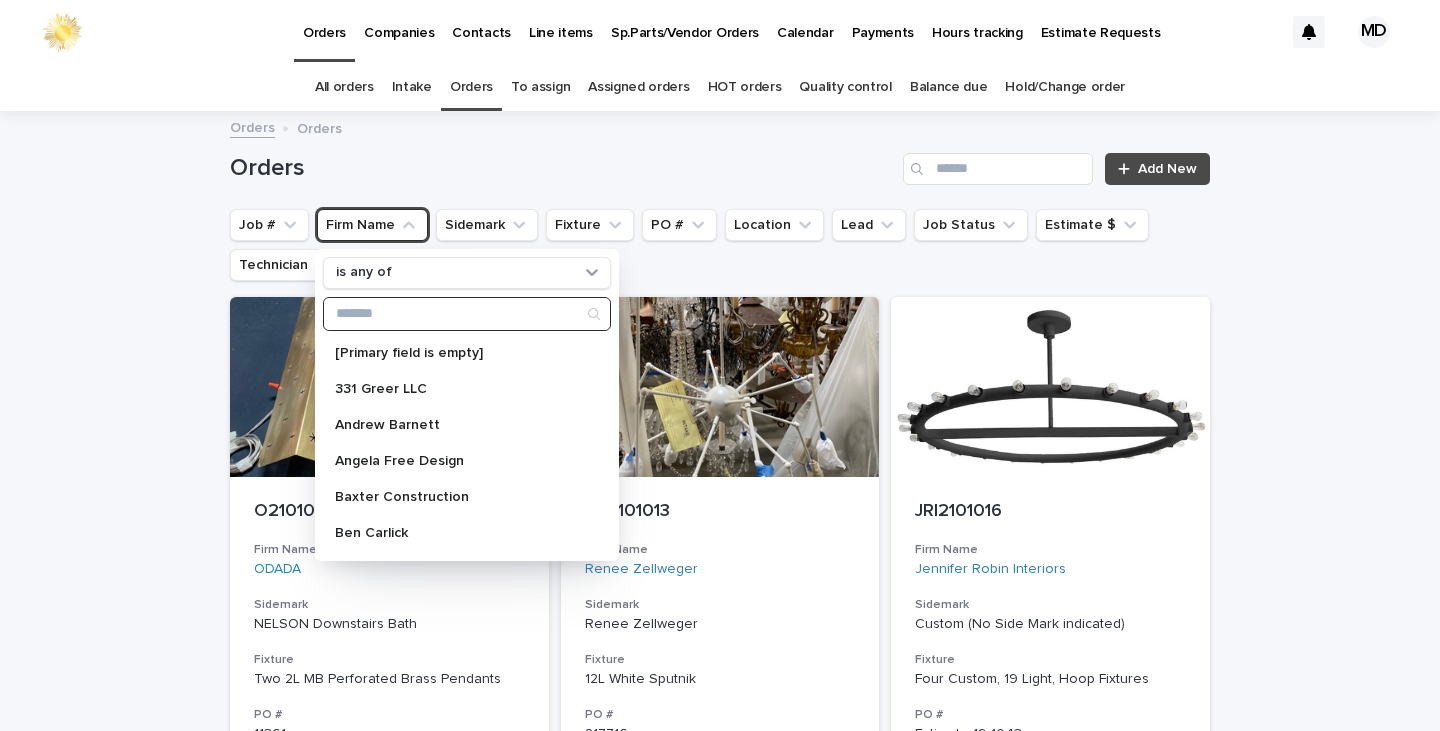 click at bounding box center [467, 314] 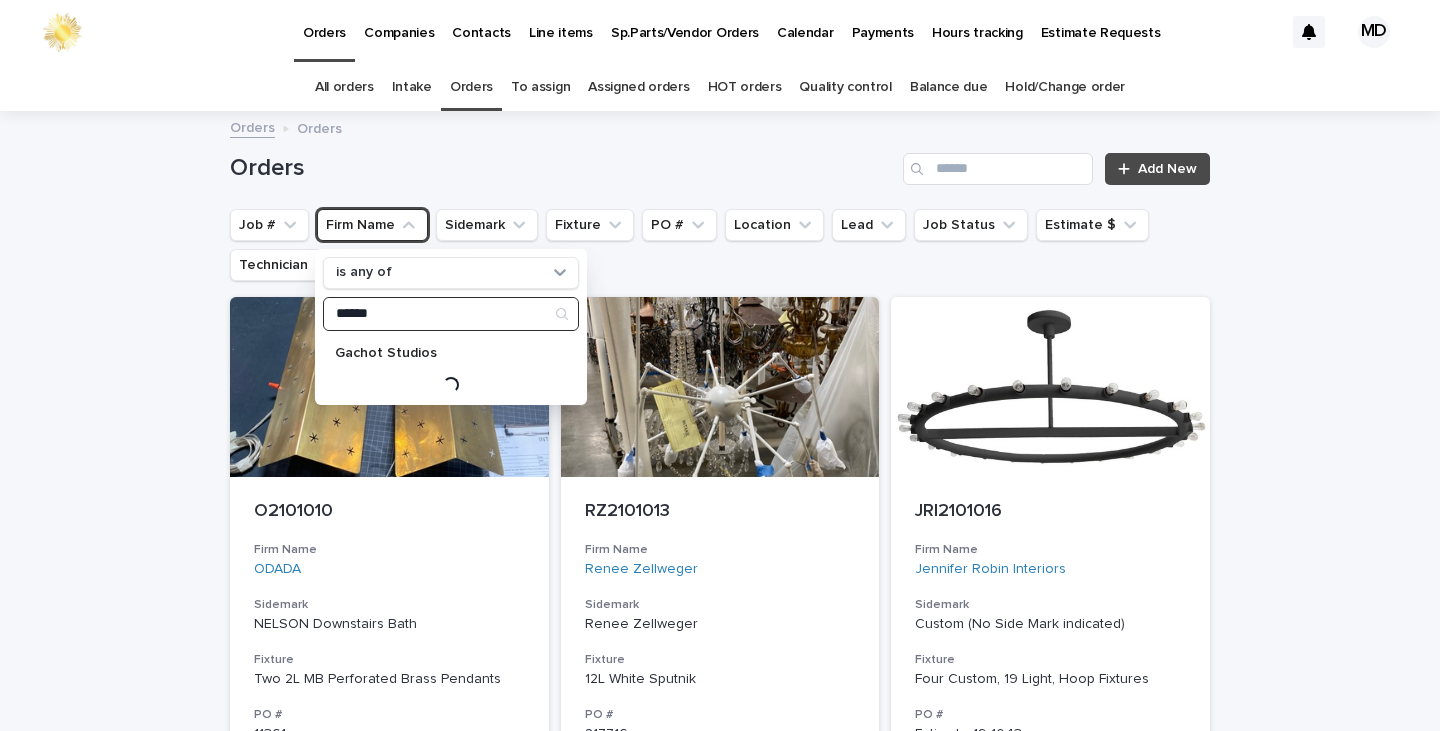 type on "******" 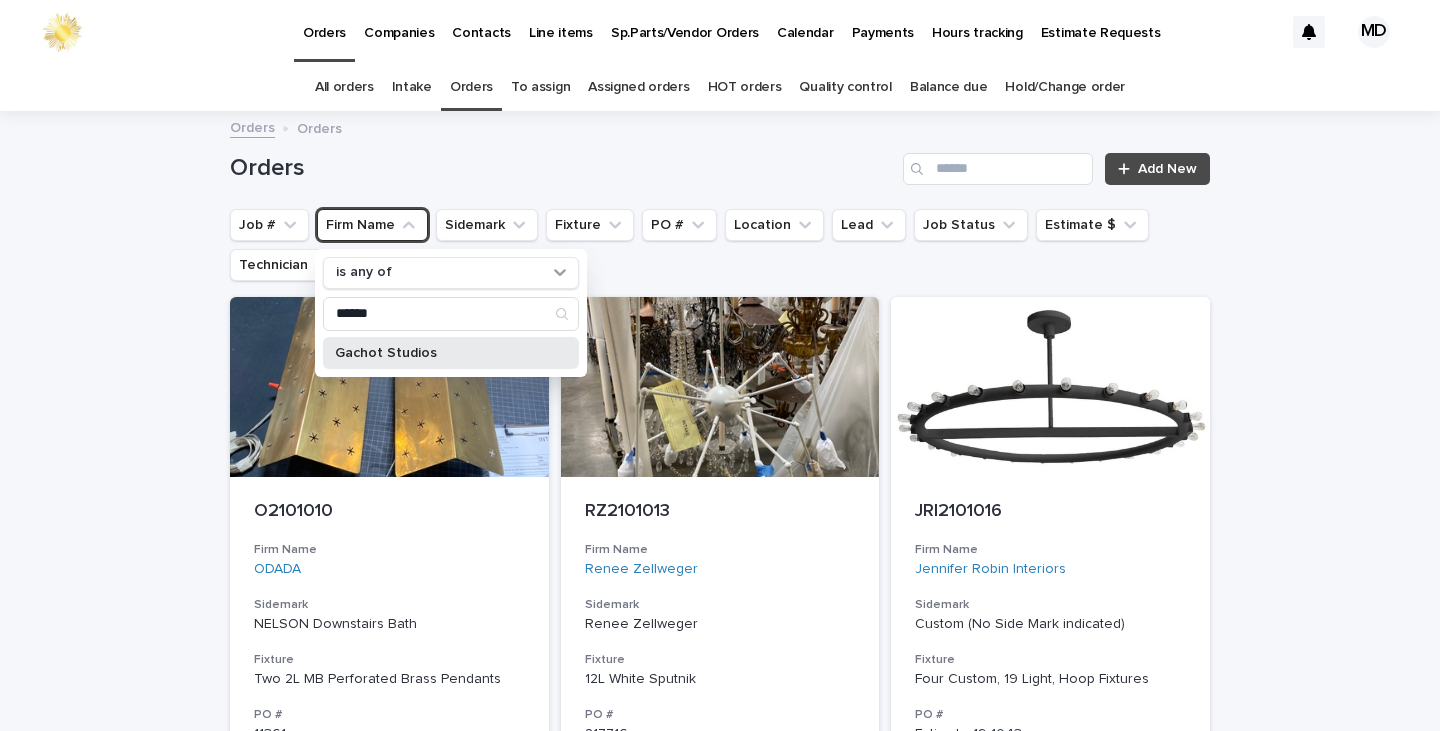 click on "Gachot Studios" at bounding box center [441, 353] 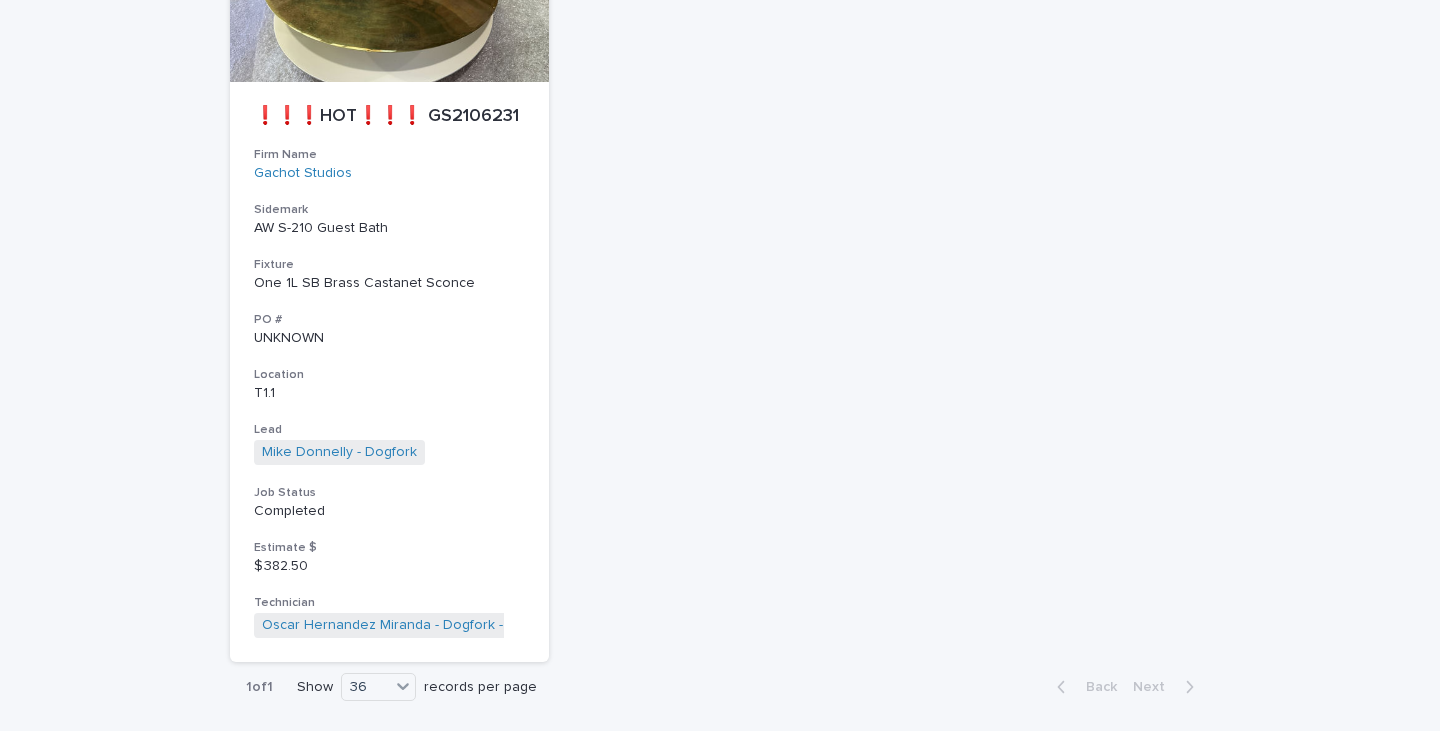 scroll, scrollTop: 6000, scrollLeft: 0, axis: vertical 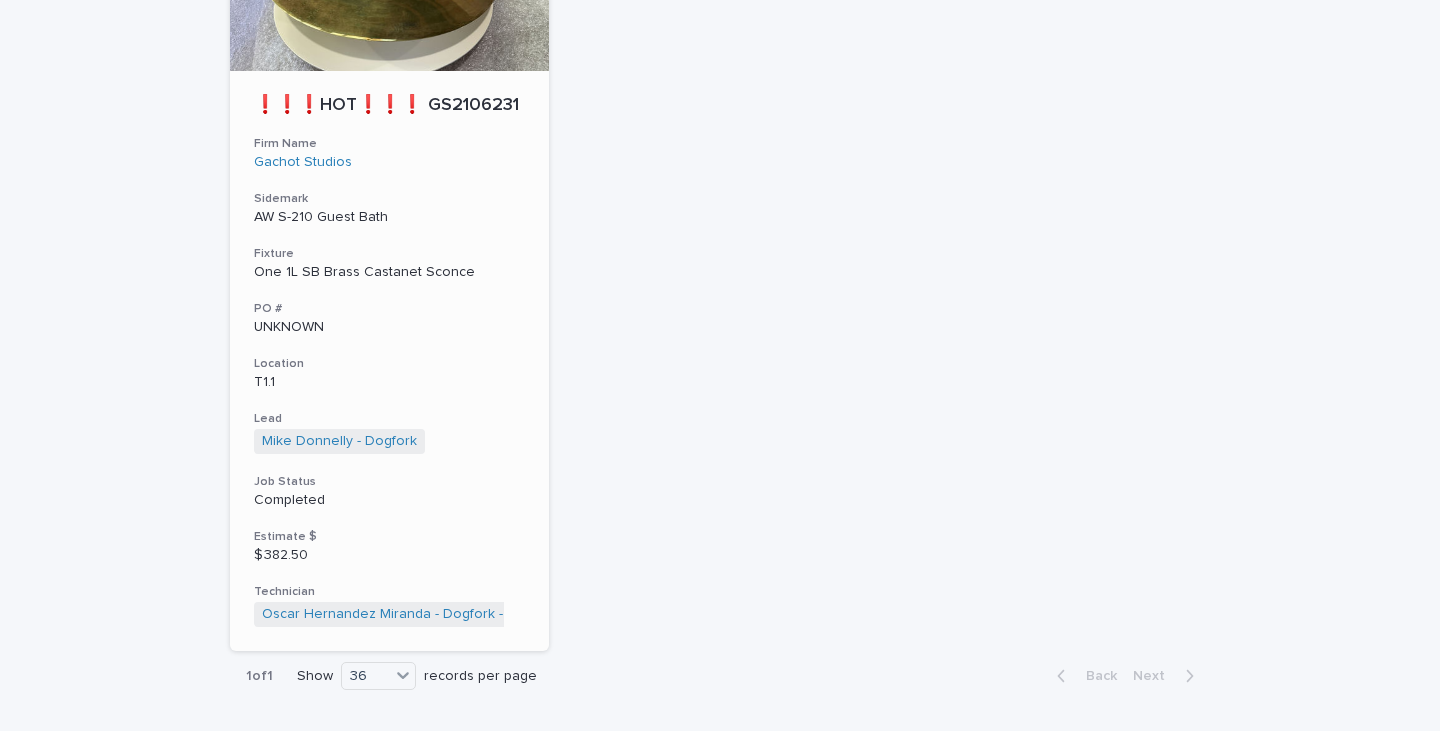 click on "One 1L SB  Brass Castanet Sconce" at bounding box center [389, 272] 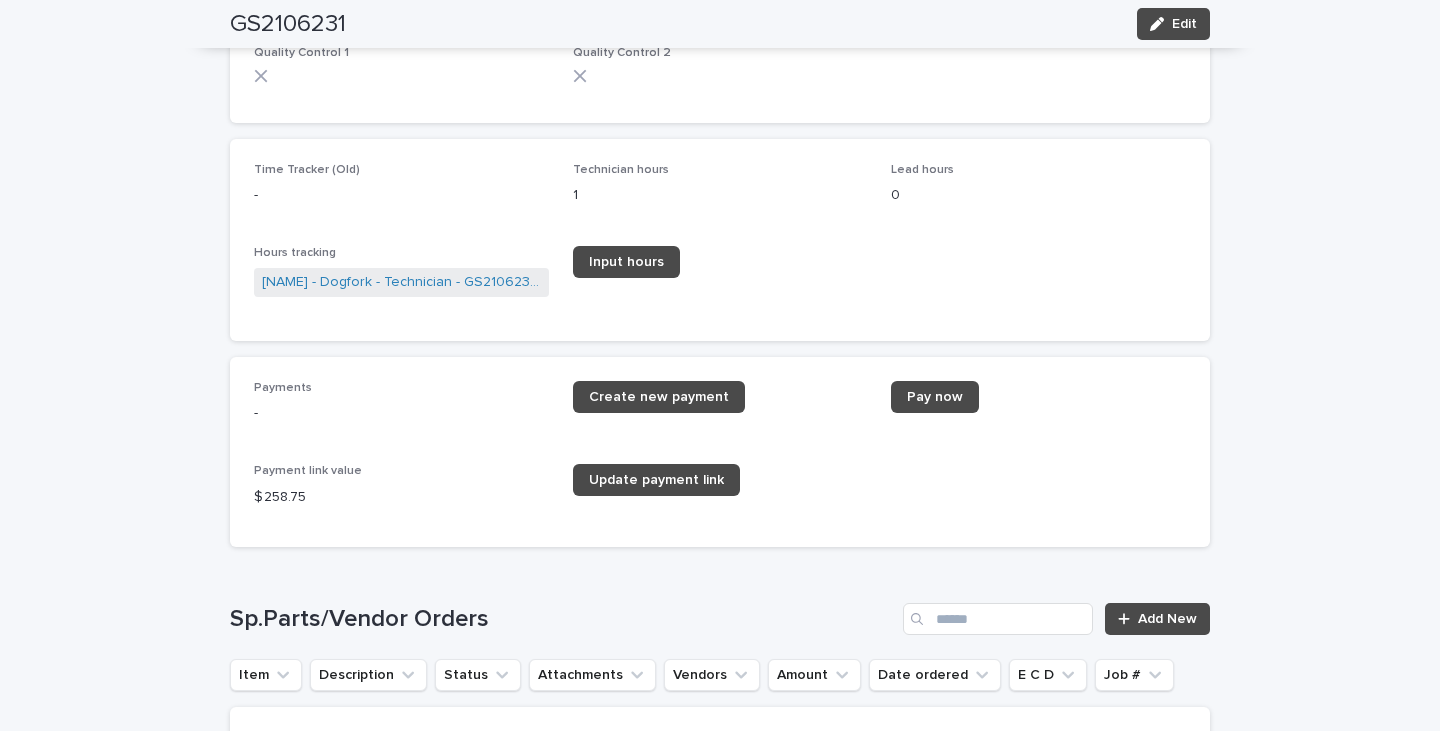 scroll, scrollTop: 2349, scrollLeft: 0, axis: vertical 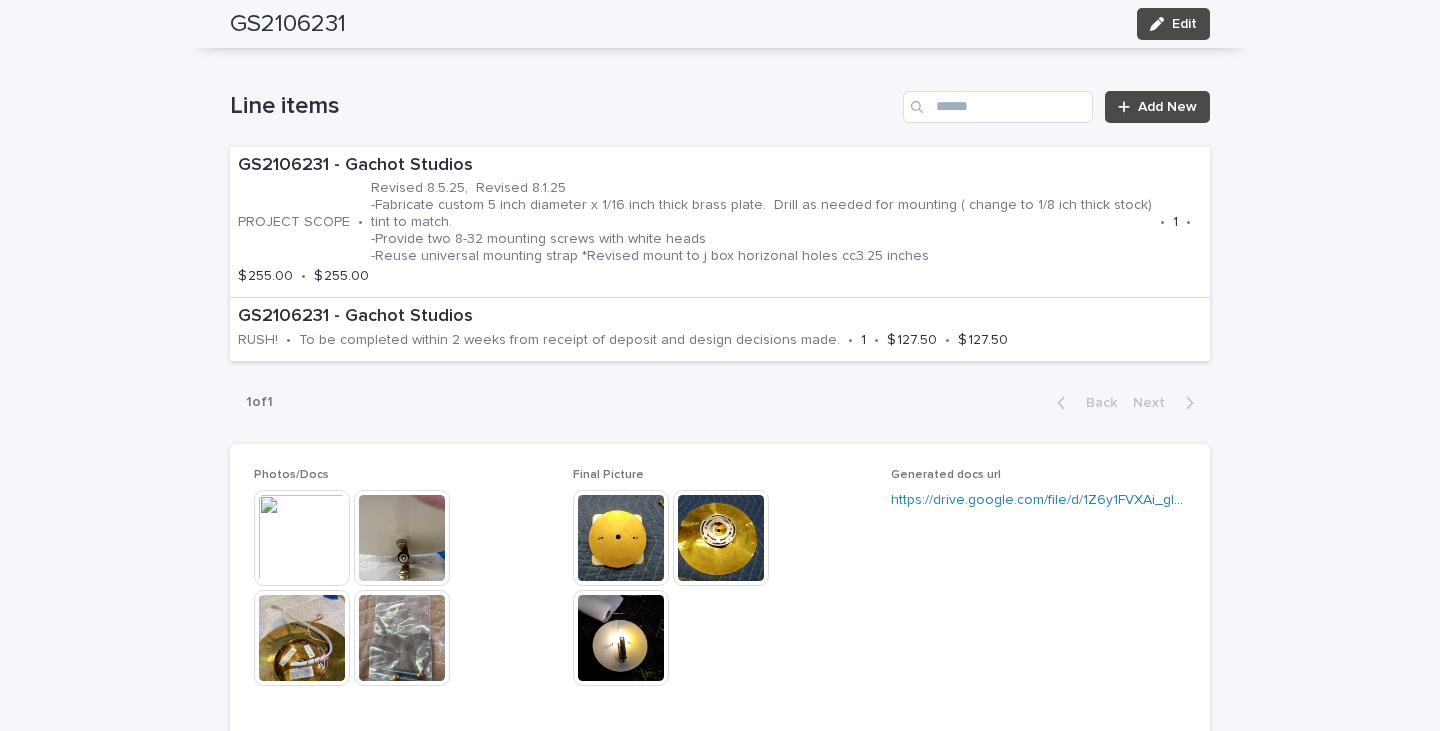 click at bounding box center [621, 538] 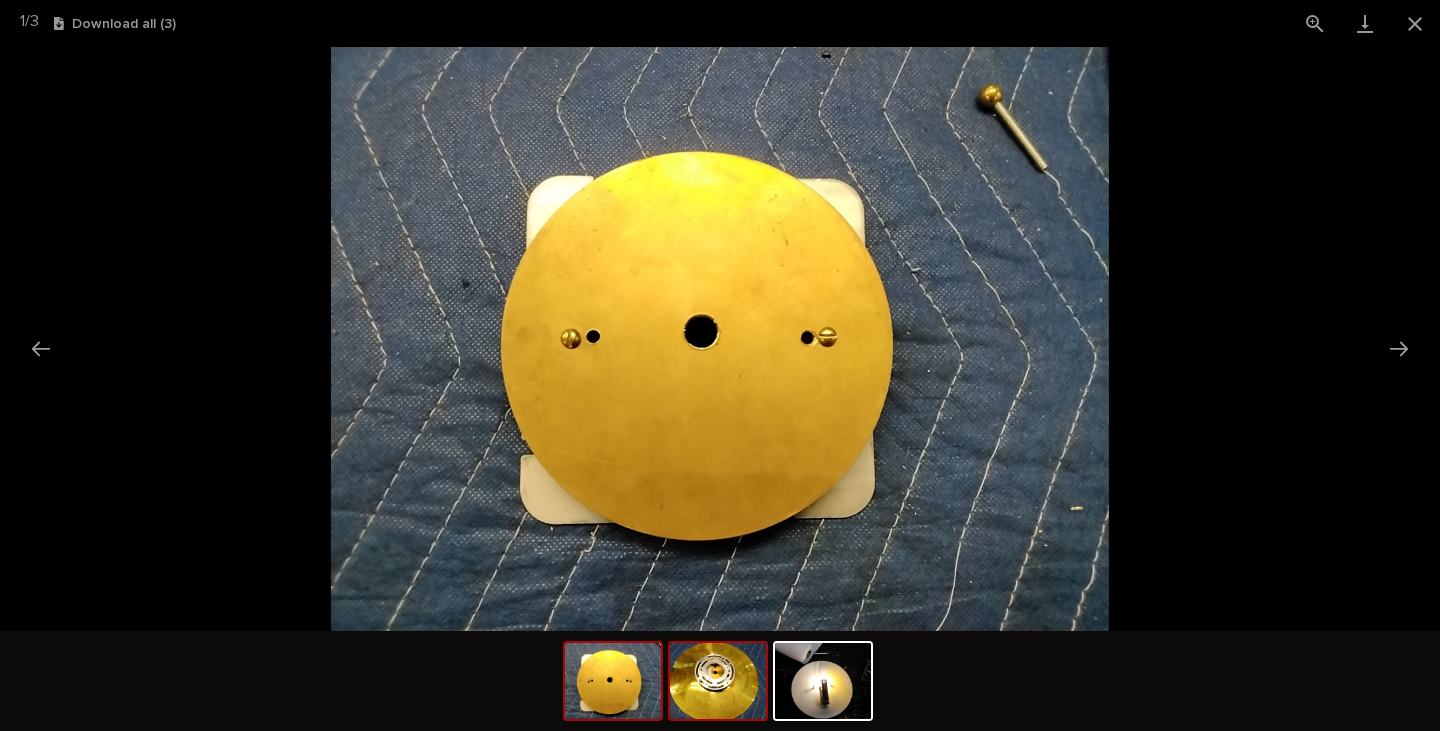 click at bounding box center [718, 681] 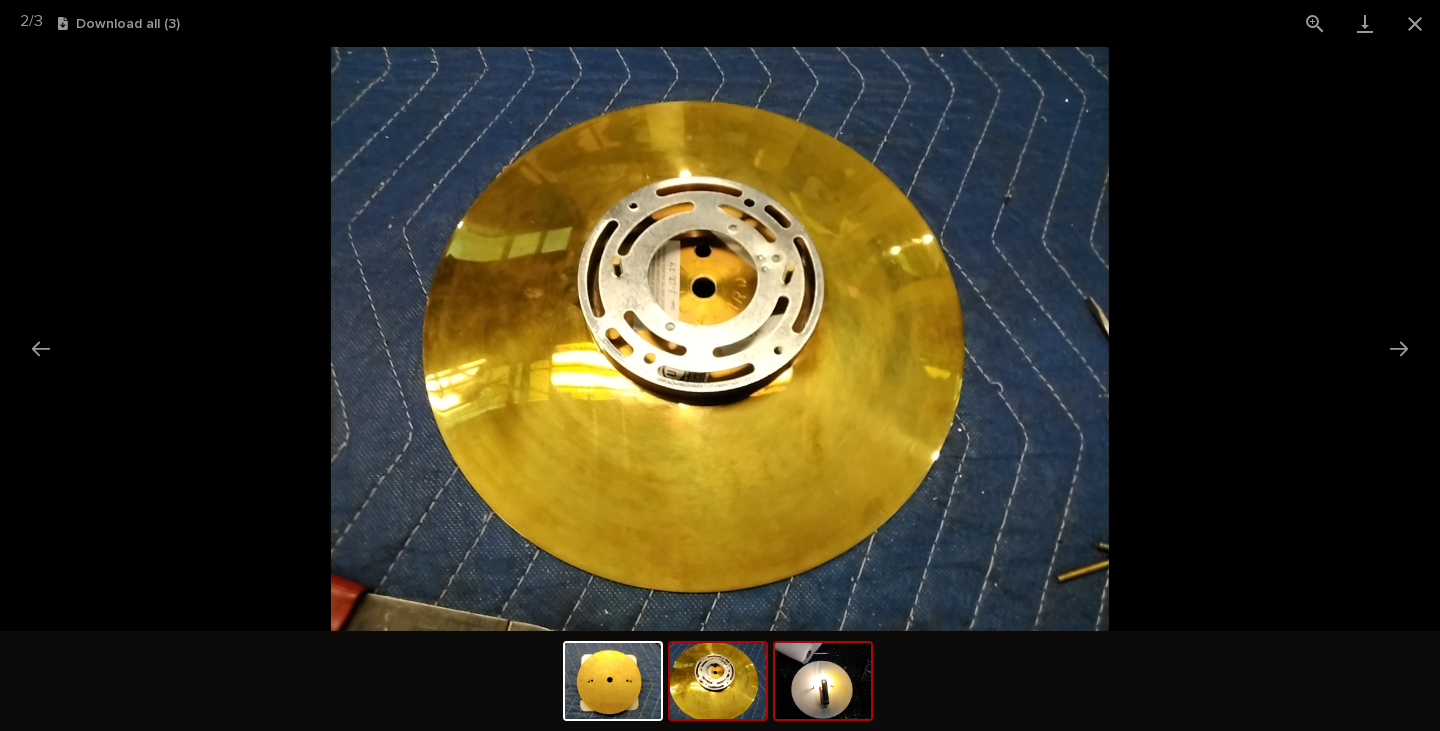 click at bounding box center [823, 681] 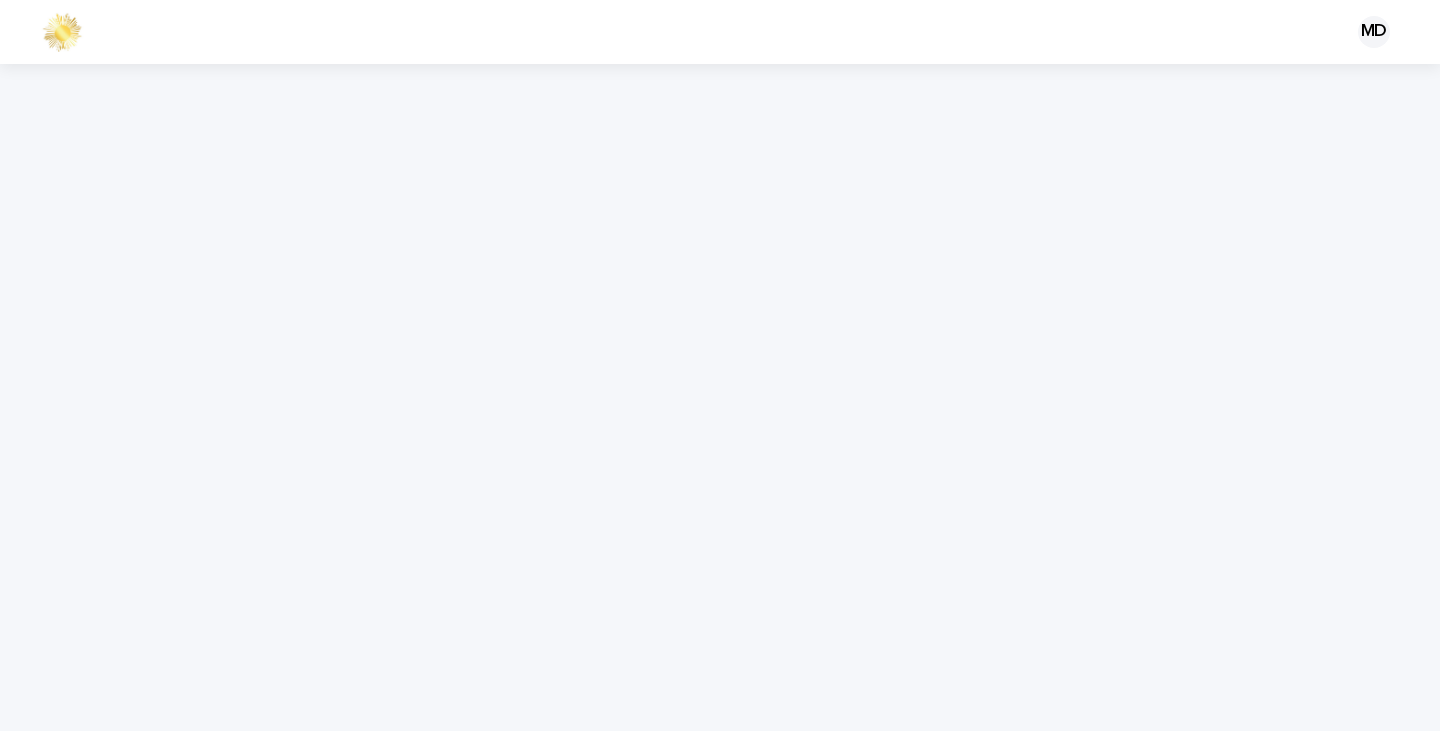 scroll, scrollTop: 0, scrollLeft: 0, axis: both 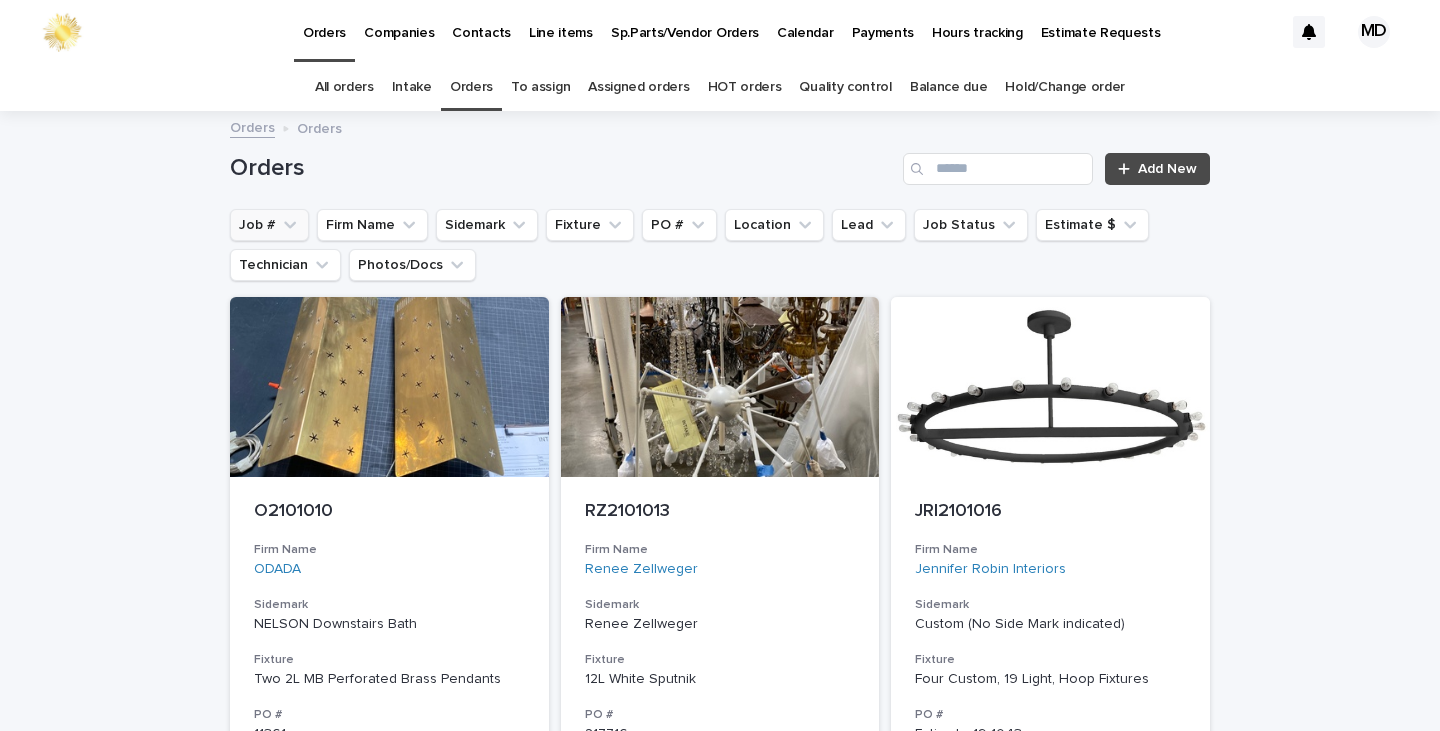 click on "Job #" at bounding box center (269, 225) 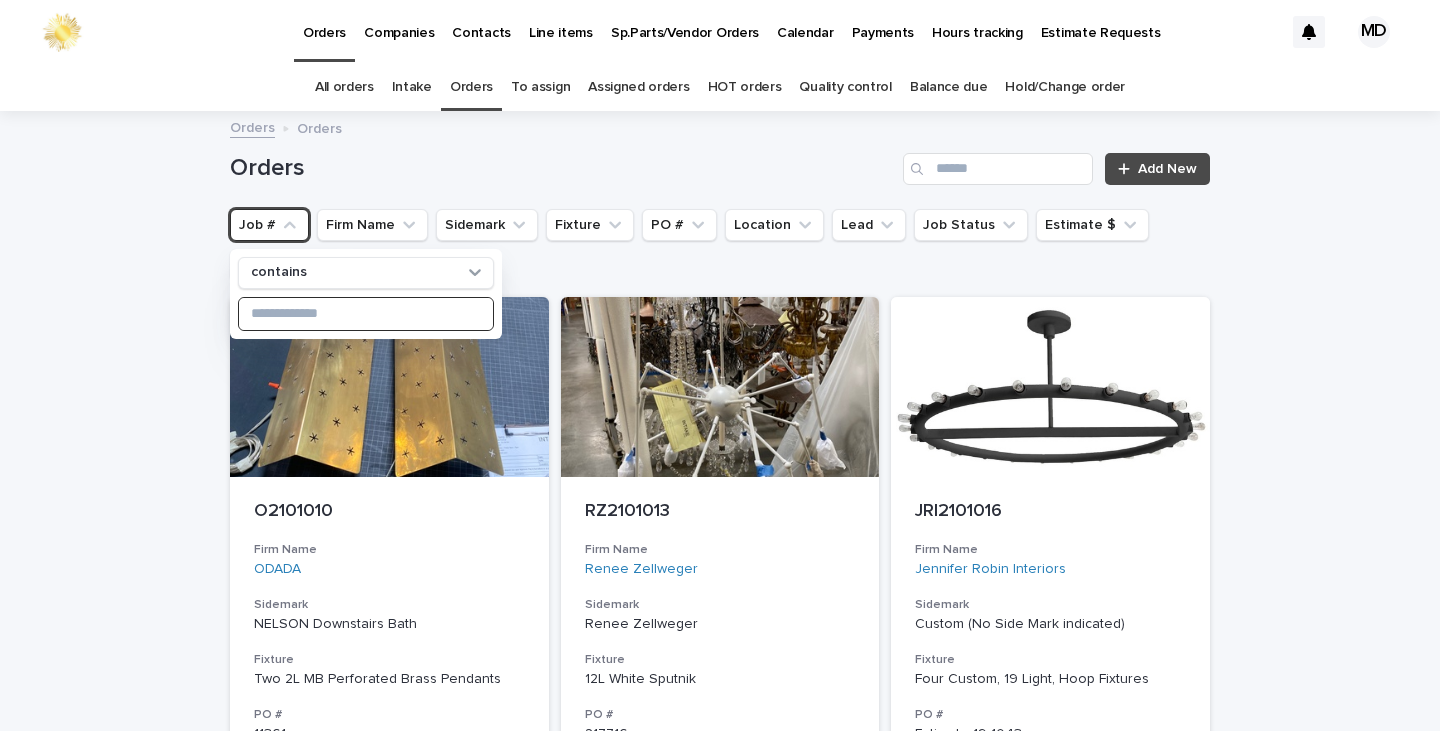 click at bounding box center (366, 314) 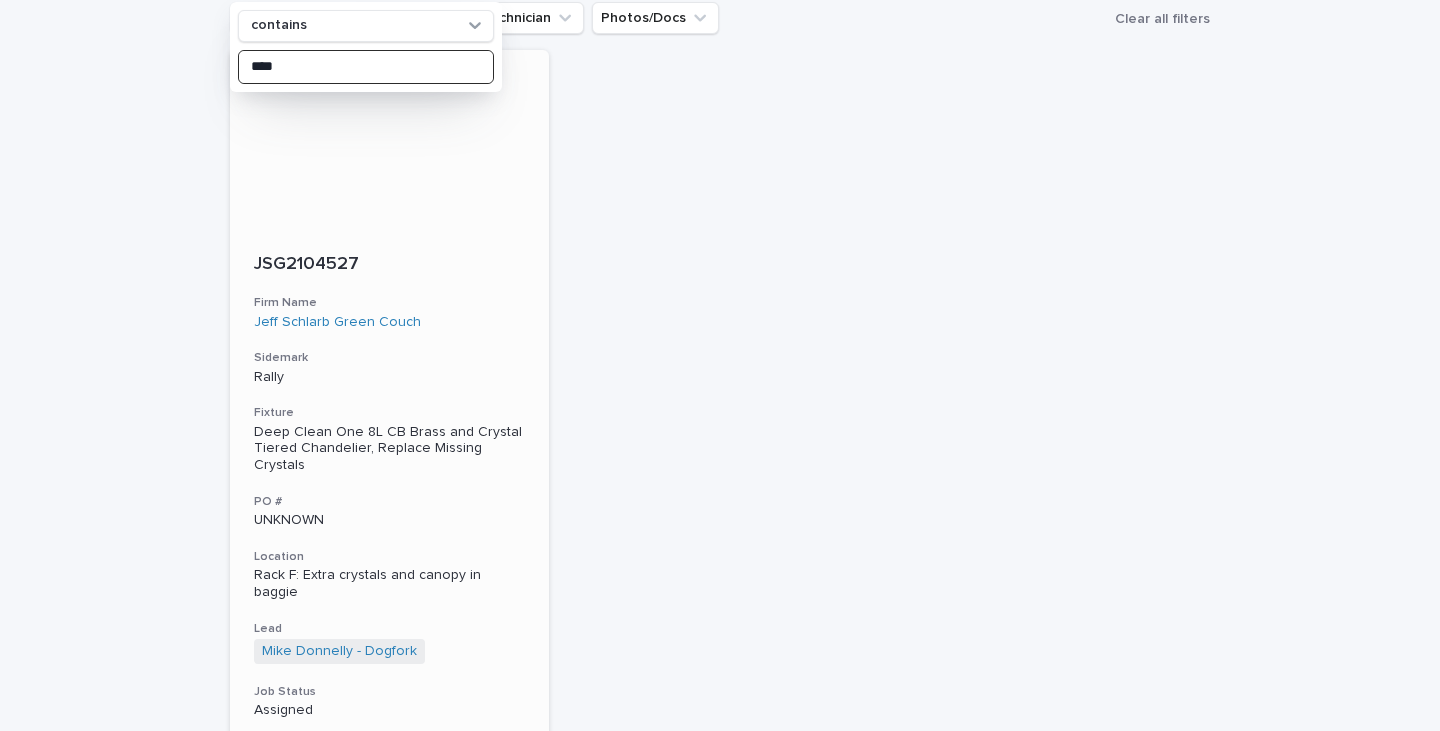scroll, scrollTop: 300, scrollLeft: 0, axis: vertical 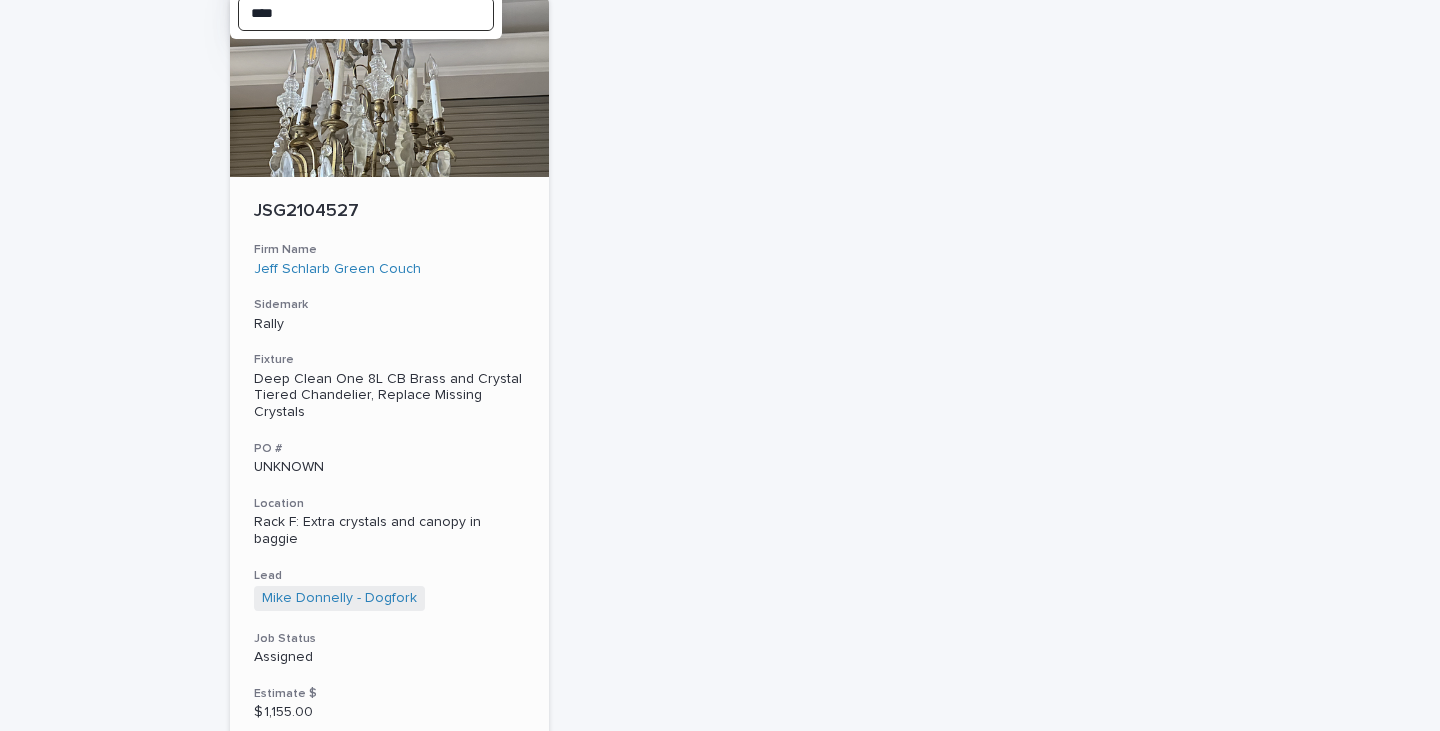 type on "****" 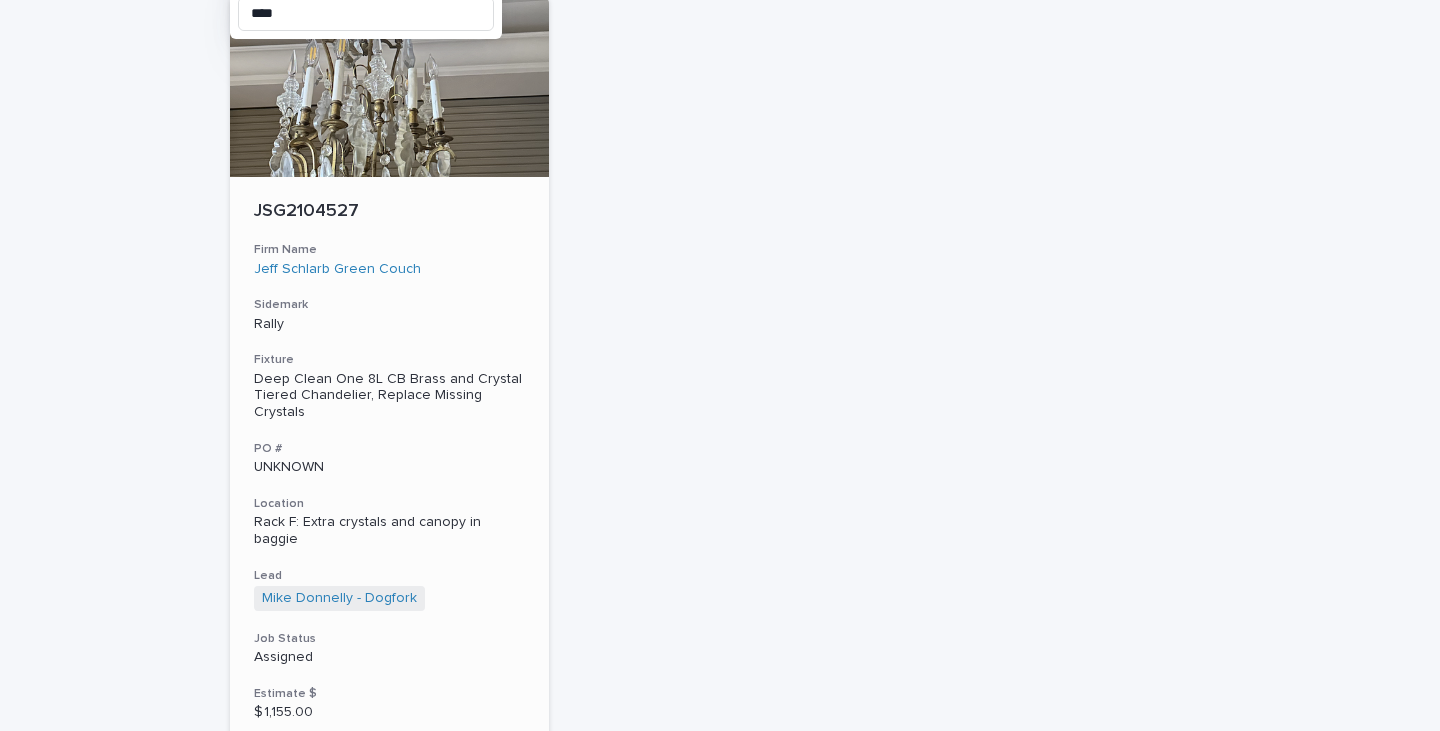 click on "Deep Clean One 8L CB Brass and Crystal Tiered Chandelier, Replace Missing Crystals" at bounding box center [389, 396] 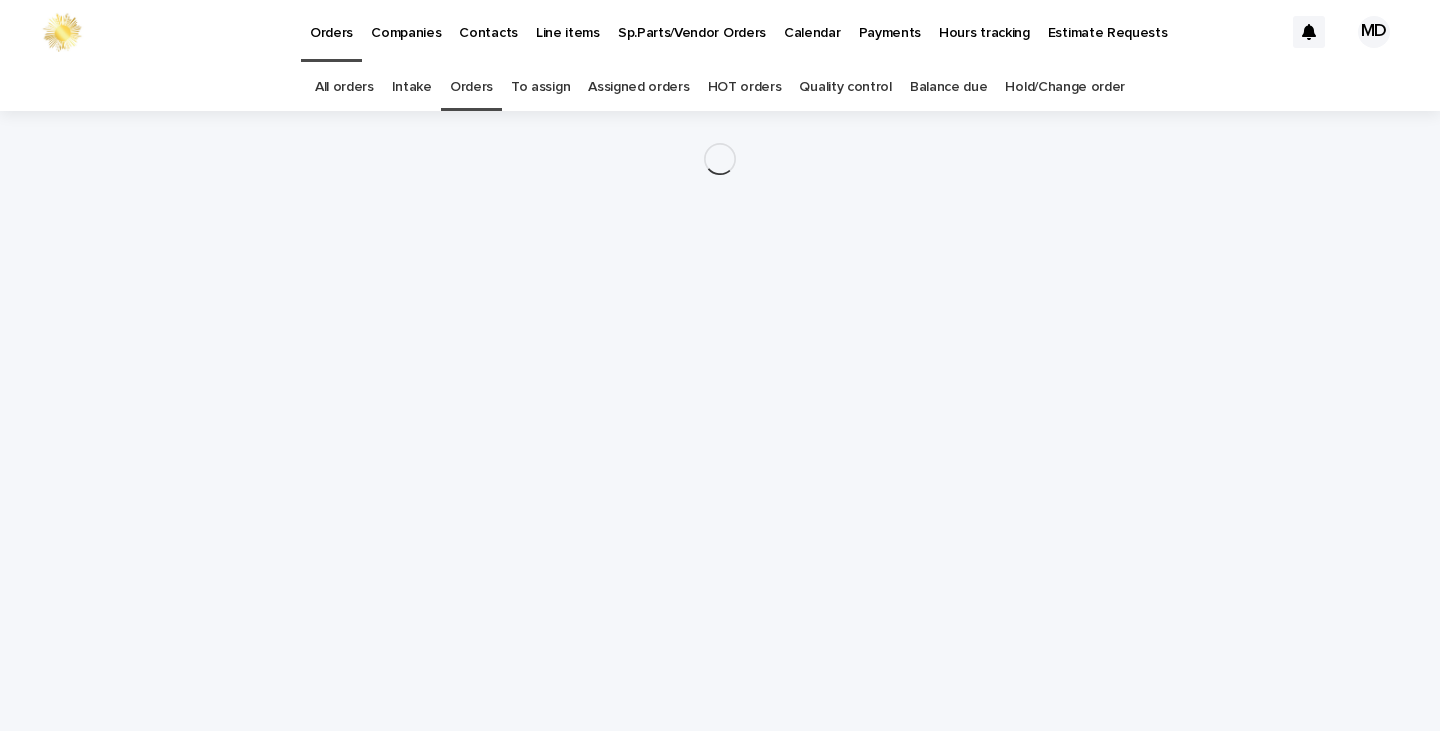 scroll, scrollTop: 0, scrollLeft: 0, axis: both 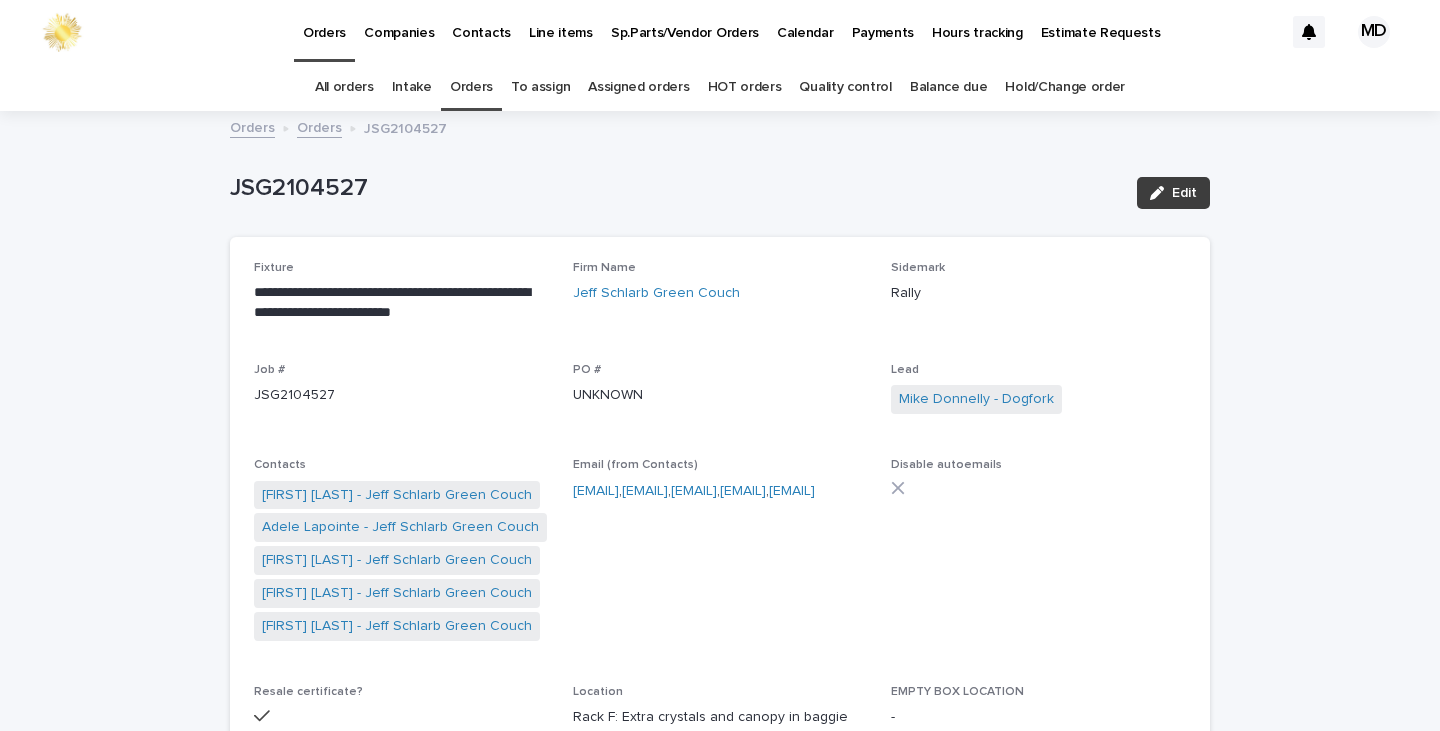 click on "Edit" at bounding box center (1184, 193) 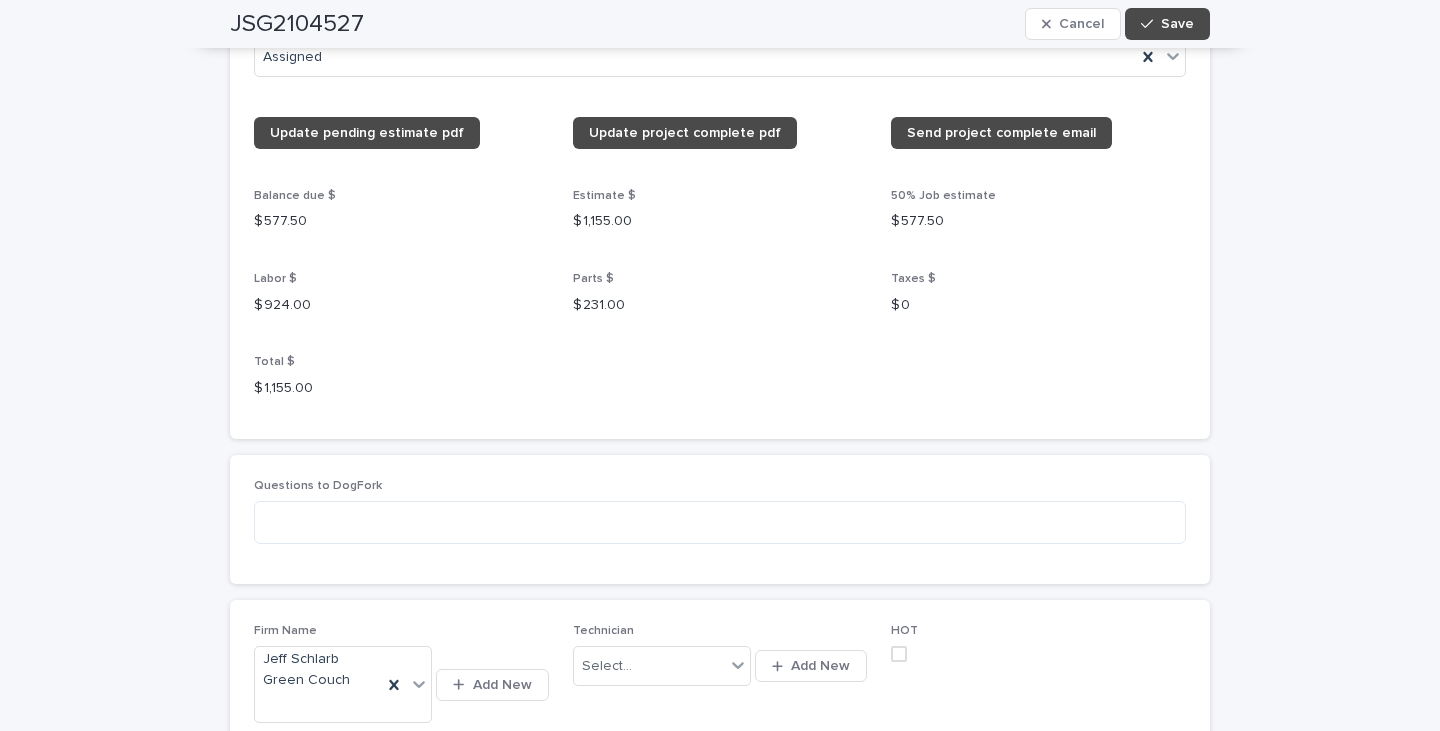 scroll, scrollTop: 2500, scrollLeft: 0, axis: vertical 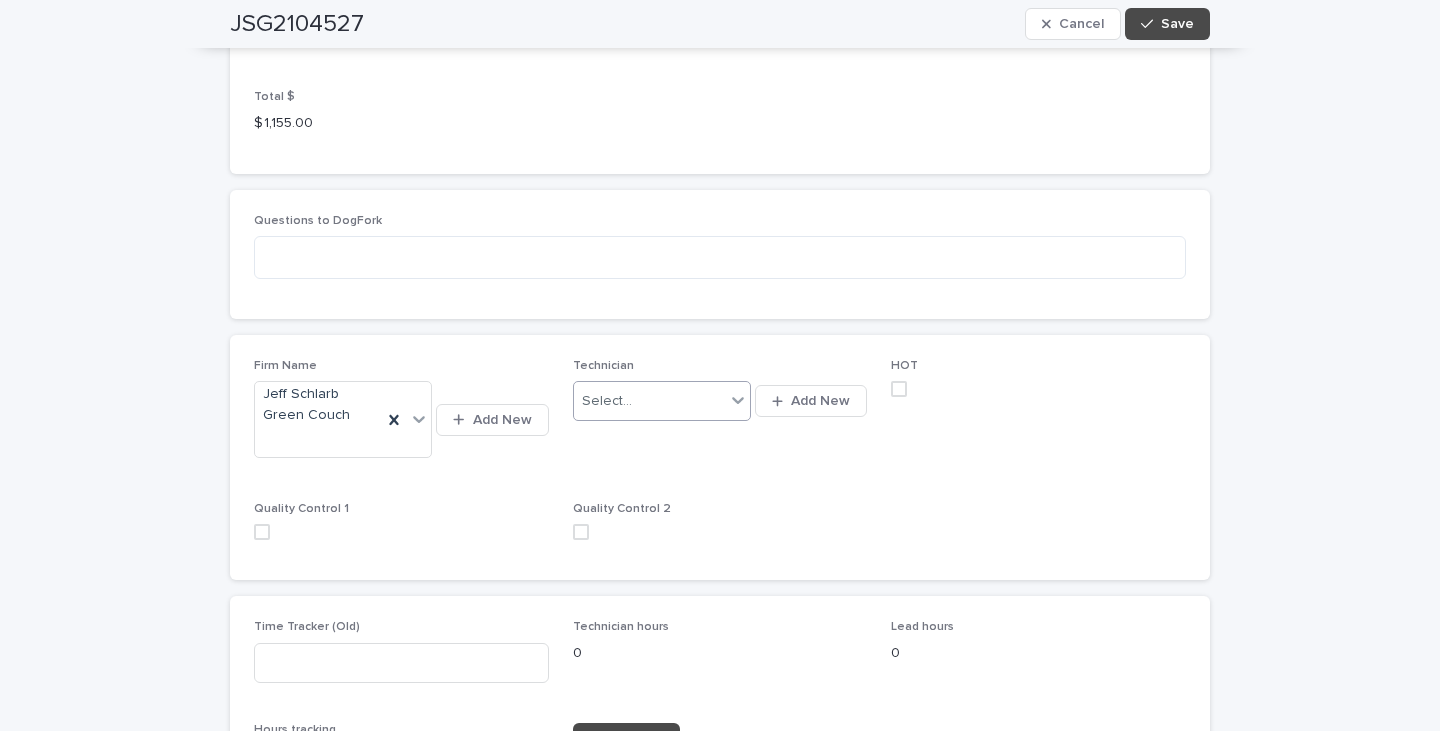 click 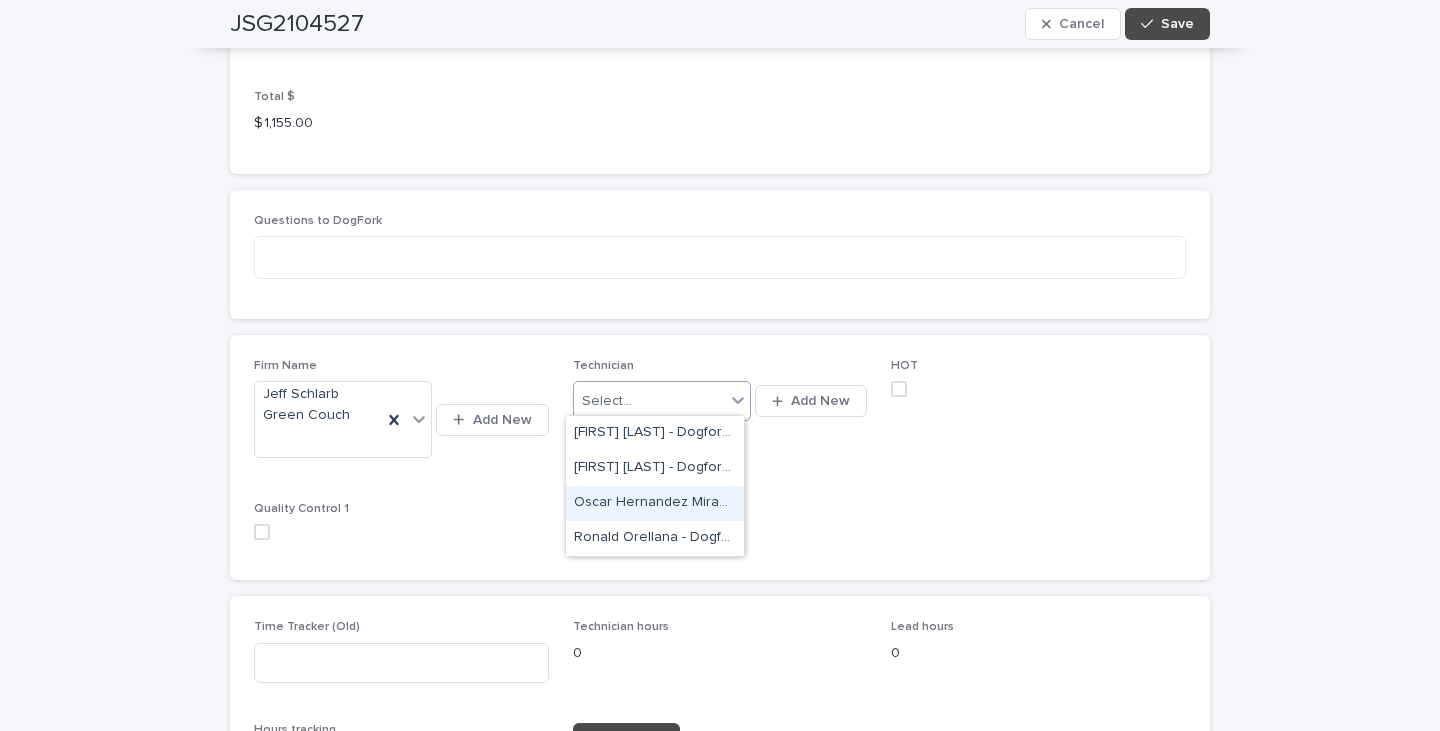 click on "Oscar Hernandez Miranda - Dogfork - Technician" at bounding box center (655, 503) 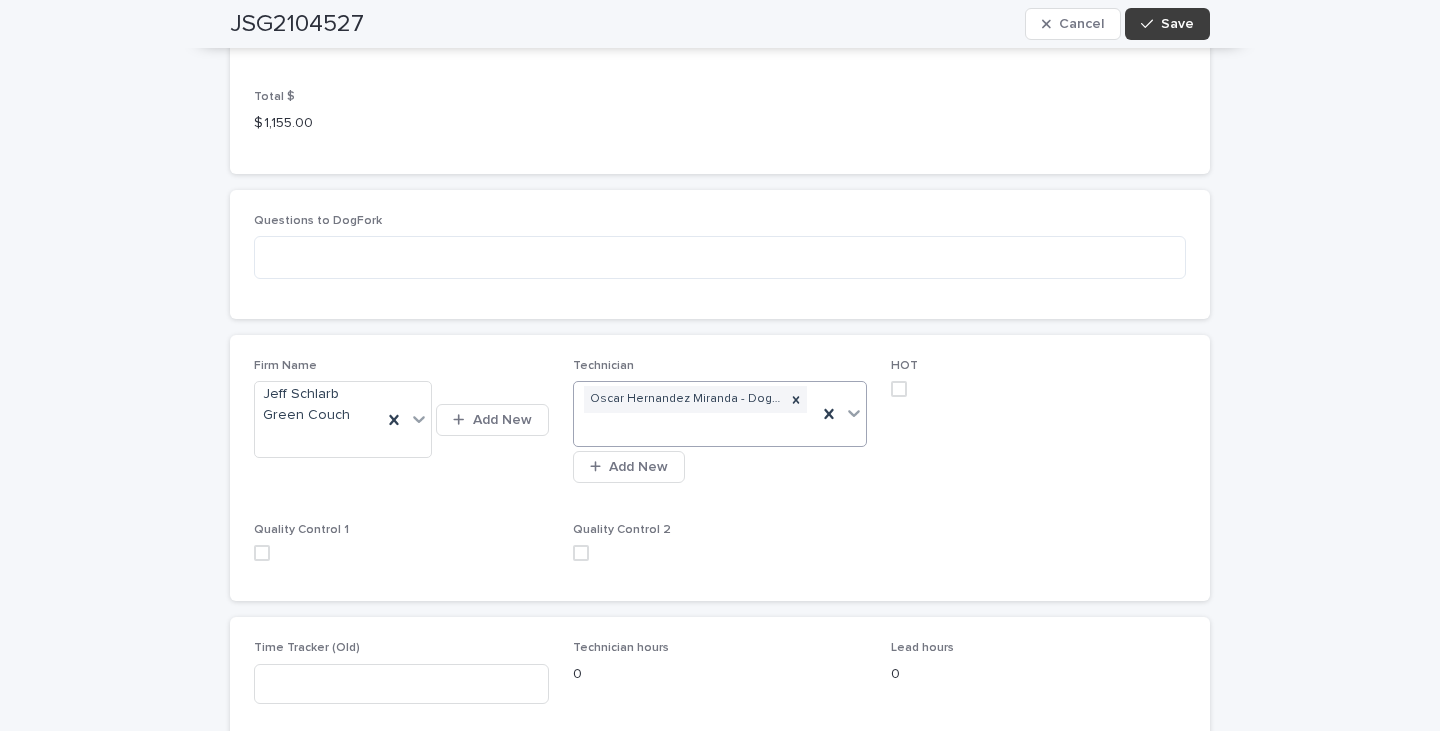 click on "Save" at bounding box center (1177, 24) 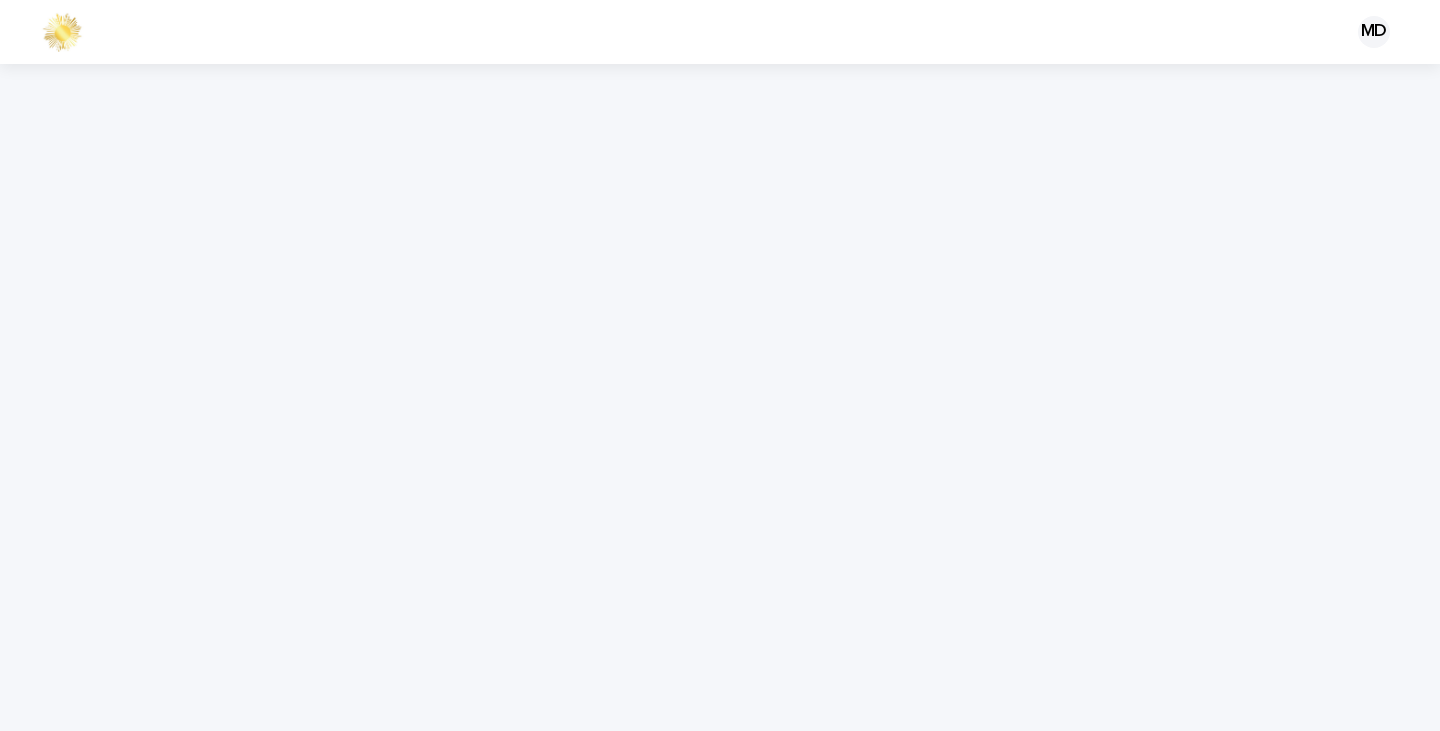 scroll, scrollTop: 0, scrollLeft: 0, axis: both 